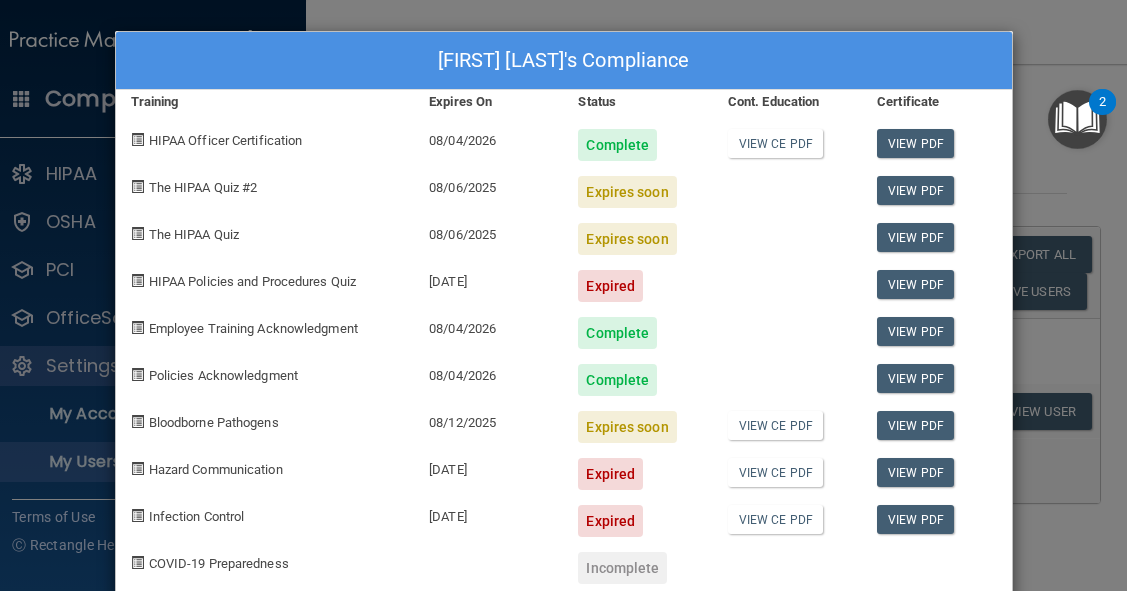 select on "20" 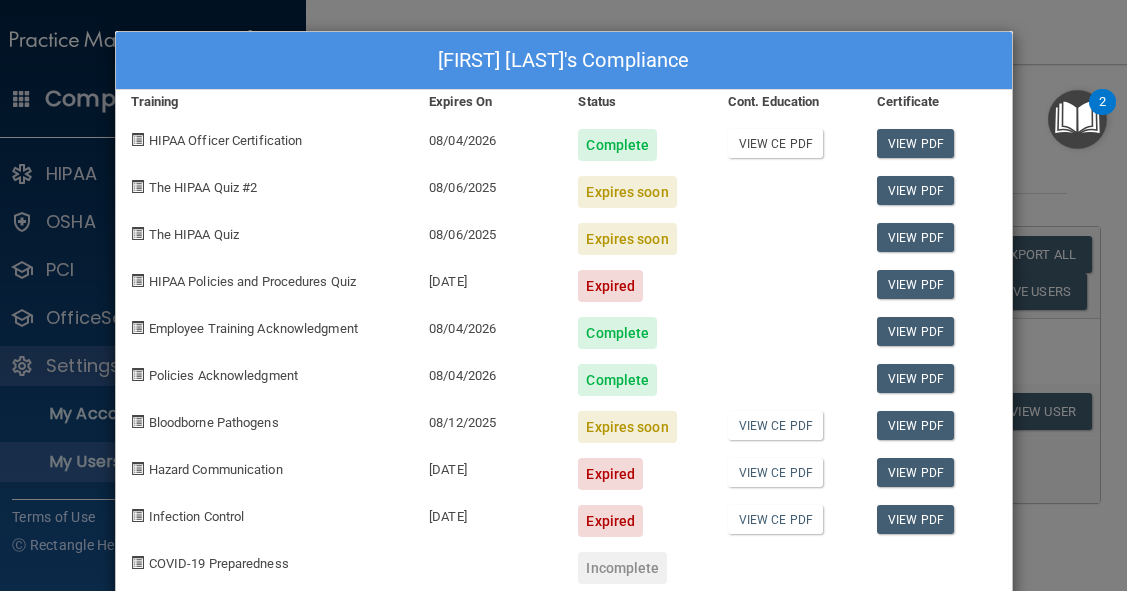 scroll, scrollTop: 0, scrollLeft: 0, axis: both 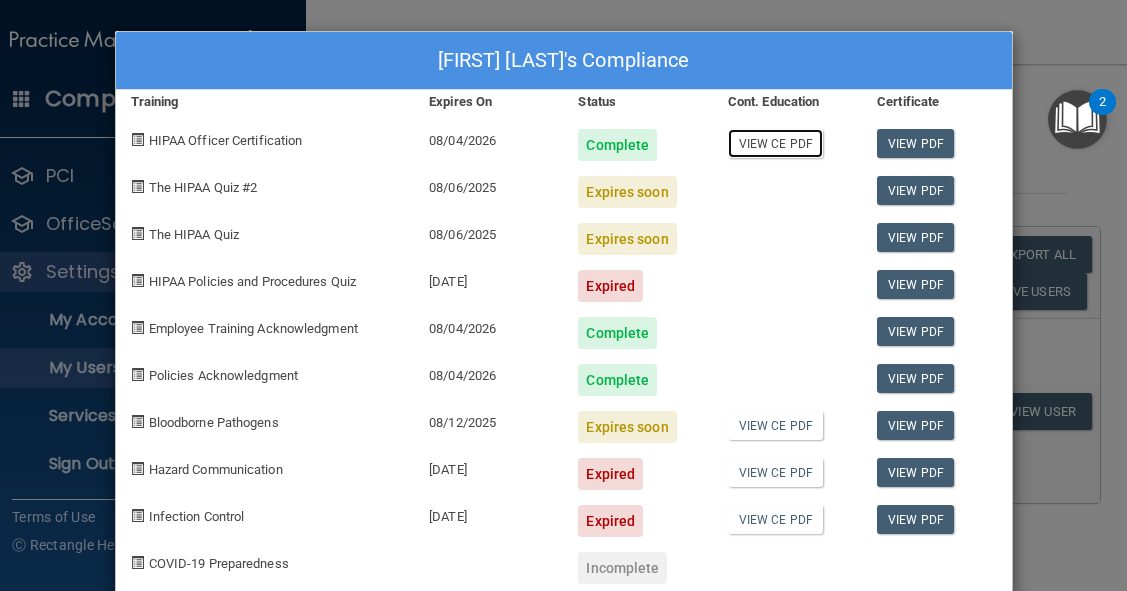 click on "View CE PDF" at bounding box center [775, 143] 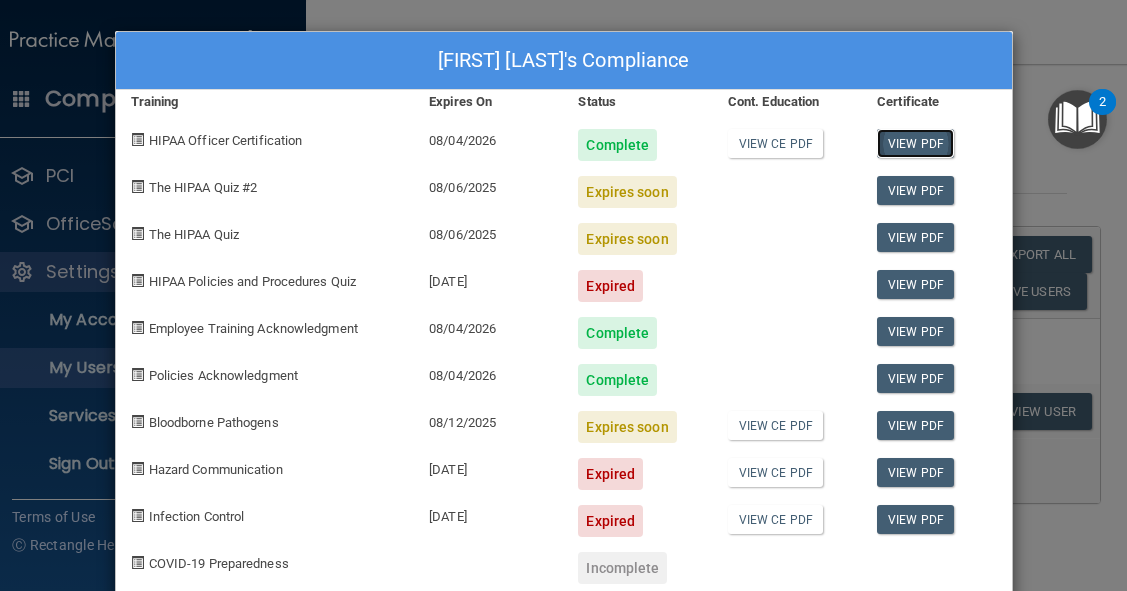 click on "View PDF" at bounding box center (915, 143) 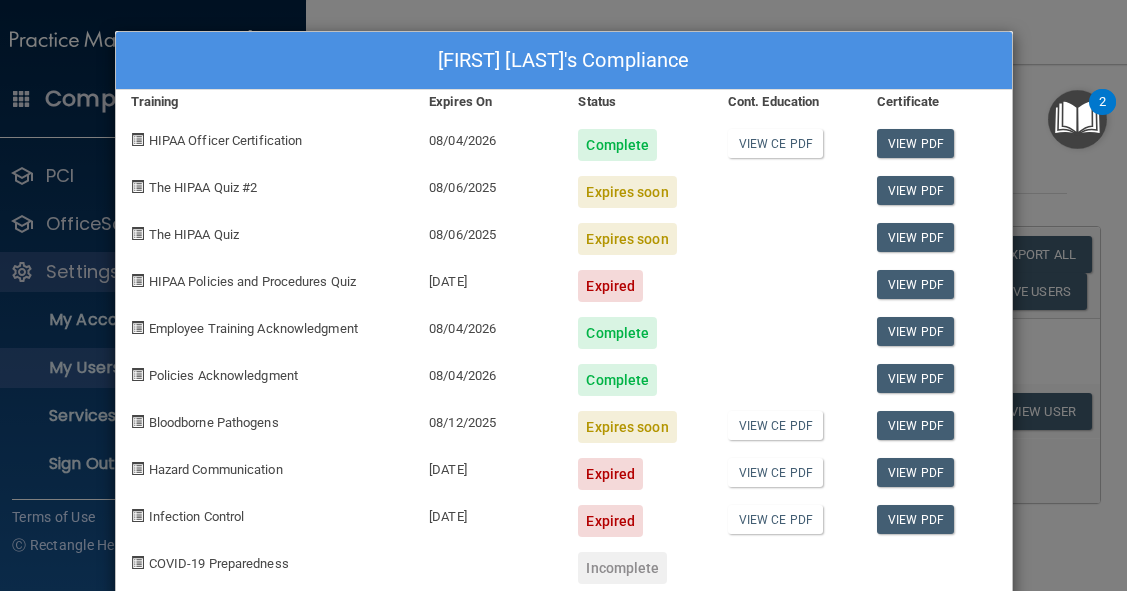 click on "[FIRST] [LAST]'s Compliance      Training   Expires On   Status   Cont. Education   Certificate         HIPAA Officer Certification      [DATE]       Complete        View CE PDF       View PDF         The HIPAA Quiz #2      [DATE]       Expires soon              View PDF         The HIPAA Quiz      [DATE]       Expires soon              View PDF         HIPAA Policies and Procedures Quiz      [DATE]       Expired              View PDF         Employee Training Acknowledgment      [DATE]       Complete              View PDF         Policies Acknowledgment      [DATE]       Complete              View PDF         Bloodborne Pathogens      [DATE]       Expires soon        View CE PDF       View PDF         Hazard Communication      [DATE]       Expired        View CE PDF       View PDF         Infection Control      [DATE]       Expired        View CE PDF       View PDF         COVID-19 Preparedness             Incomplete" at bounding box center (563, 295) 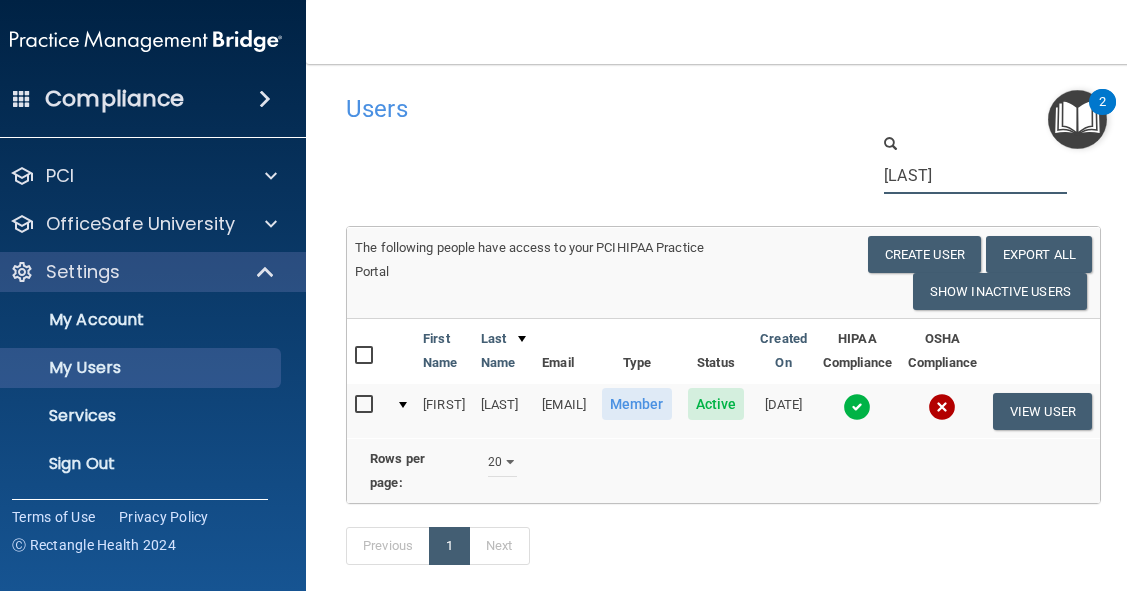 click on "[LAST]" at bounding box center (975, 175) 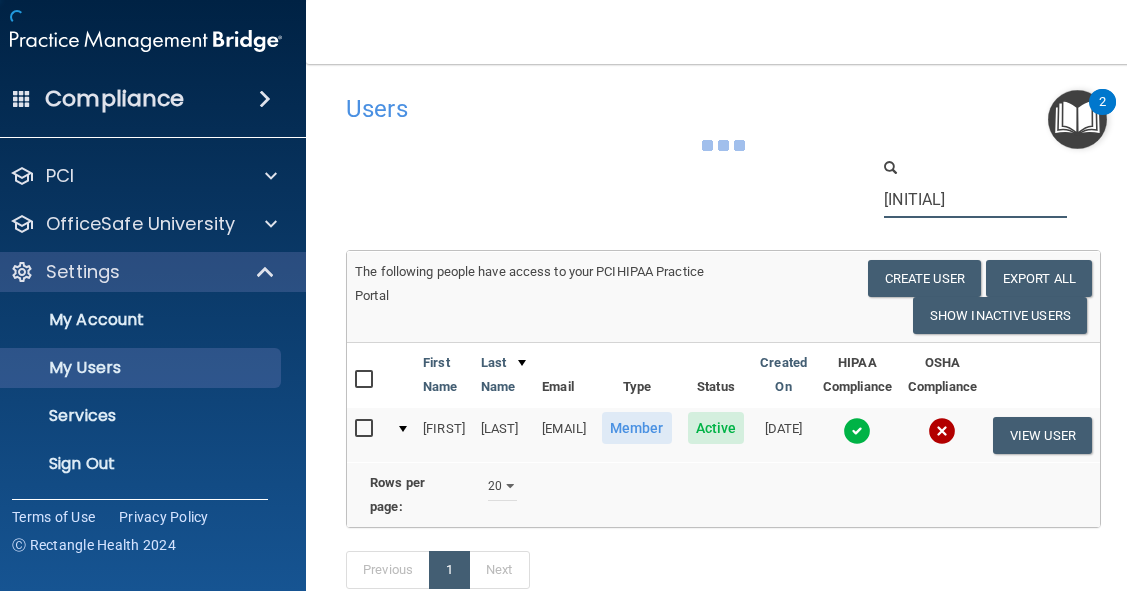 type on "s" 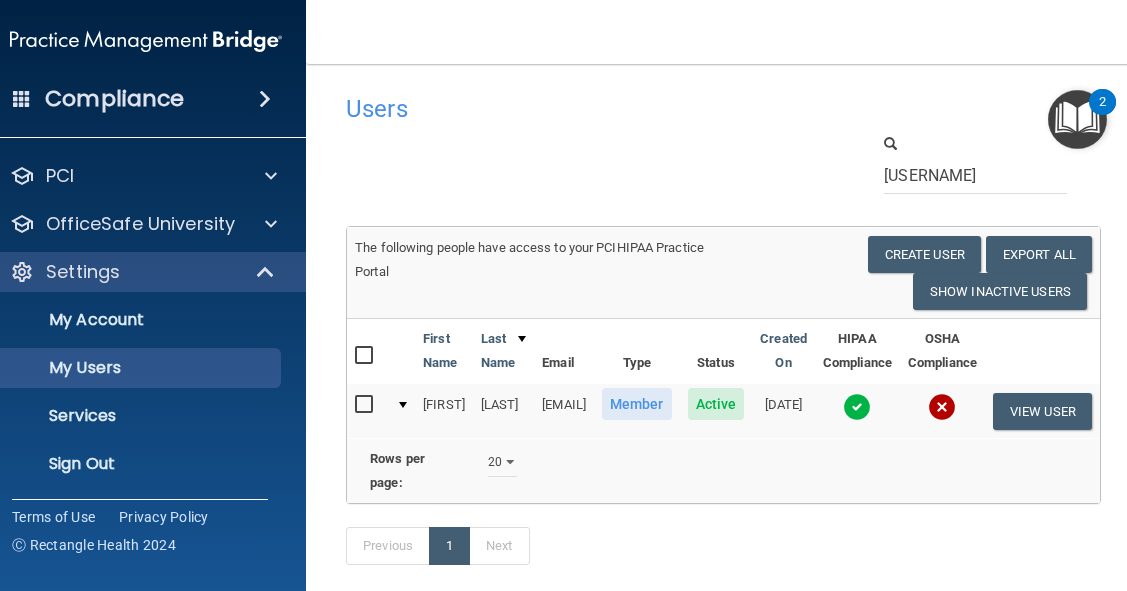 click at bounding box center (857, 407) 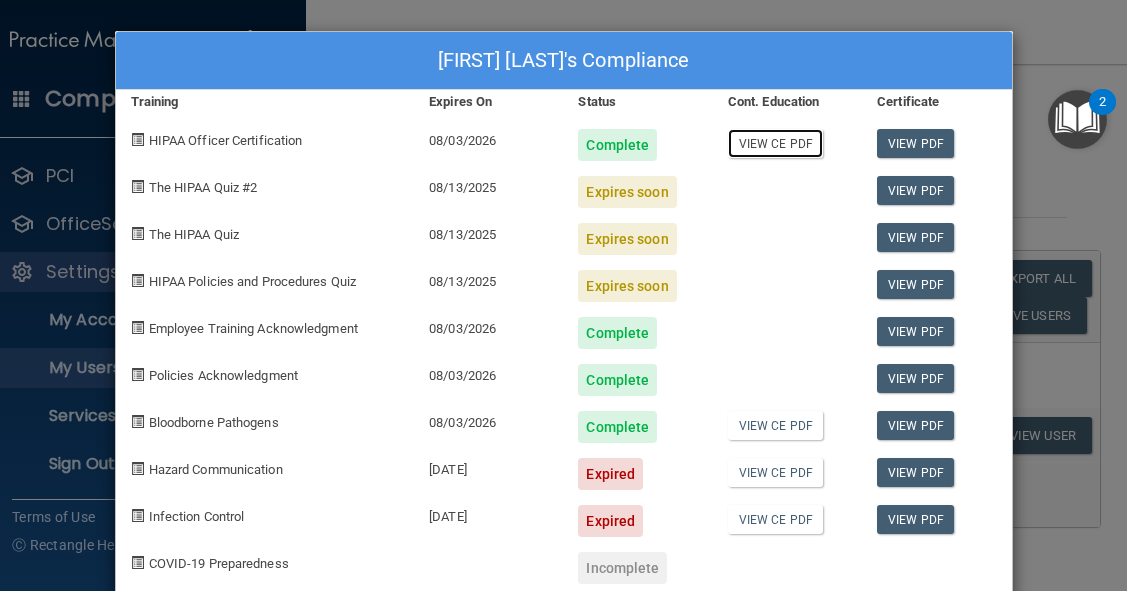 click on "View CE PDF" at bounding box center [775, 143] 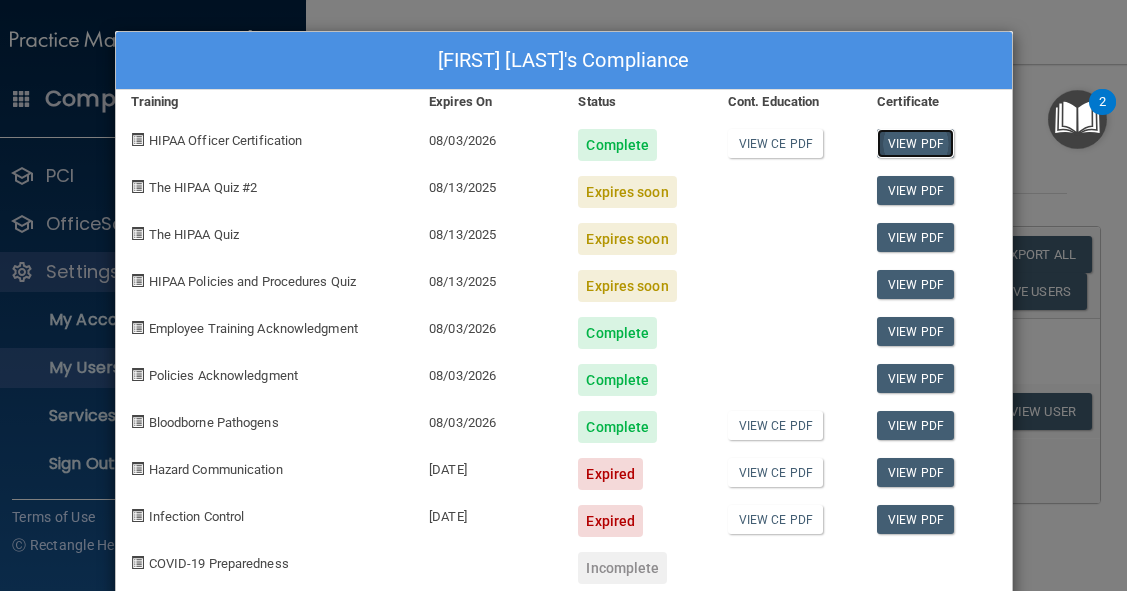 click on "View PDF" at bounding box center (915, 143) 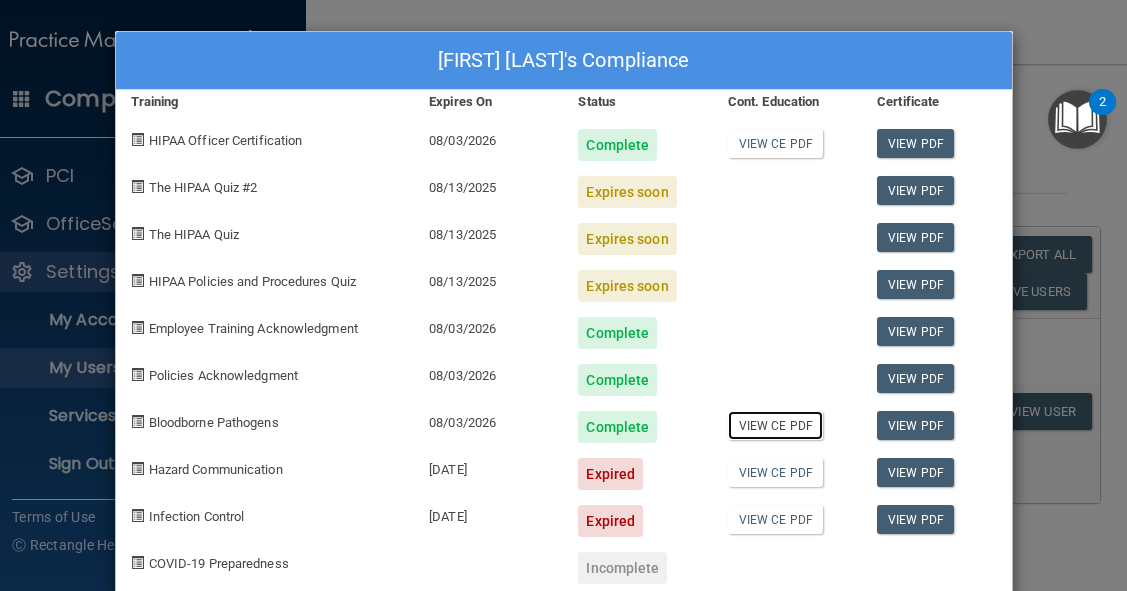 click on "View CE PDF" at bounding box center [775, 425] 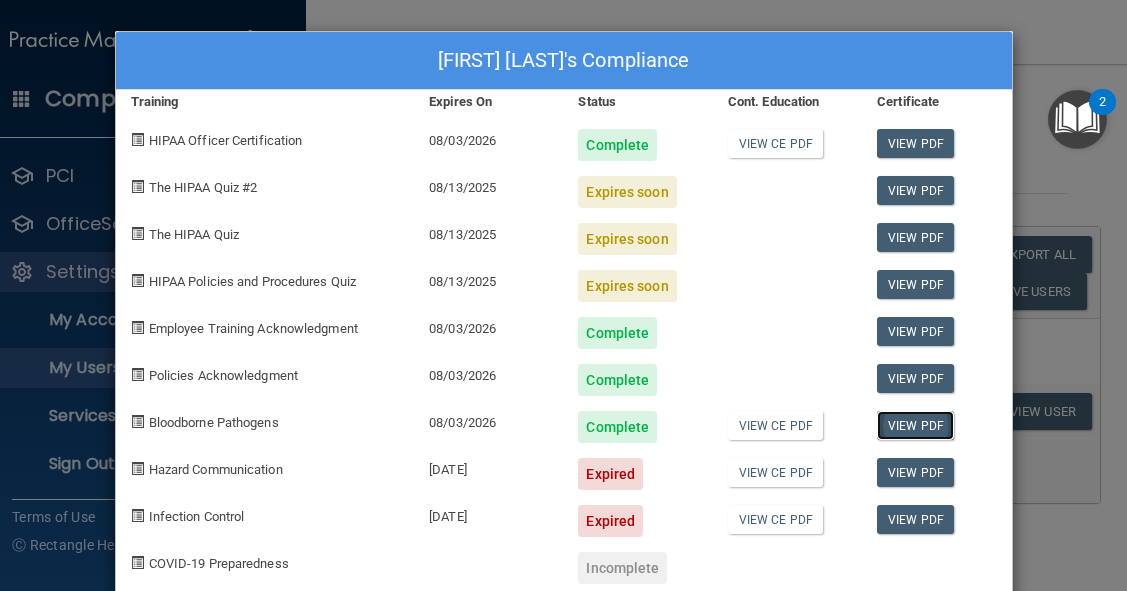 click on "View PDF" at bounding box center (915, 425) 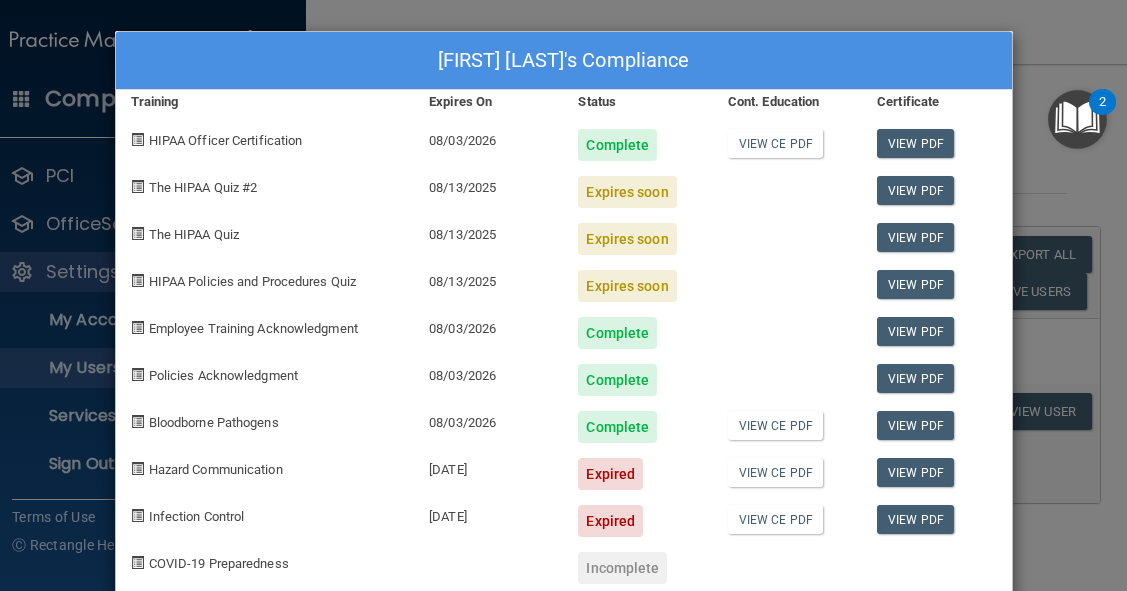 click on "[FIRST] [LAST]'s Compliance      Training   Expires On   Status   Cont. Education   Certificate         HIPAA Officer Certification      [DATE]       Complete        View CE PDF       View PDF         The HIPAA Quiz #2      [DATE]       Expires soon              View PDF         The HIPAA Quiz      [DATE]       Expires soon              View PDF         HIPAA Policies and Procedures Quiz      [DATE]       Expires soon              View PDF         Employee Training Acknowledgment      [DATE]       Complete              View PDF         Policies Acknowledgment      [DATE]       Complete              View PDF         Bloodborne Pathogens      [DATE]       Complete        View CE PDF       View PDF         Hazard Communication      [DATE]       Expired        View CE PDF       View PDF         Infection Control      [DATE]       Expired        View CE PDF       View PDF         COVID-19 Preparedness             Incomplete" at bounding box center [563, 295] 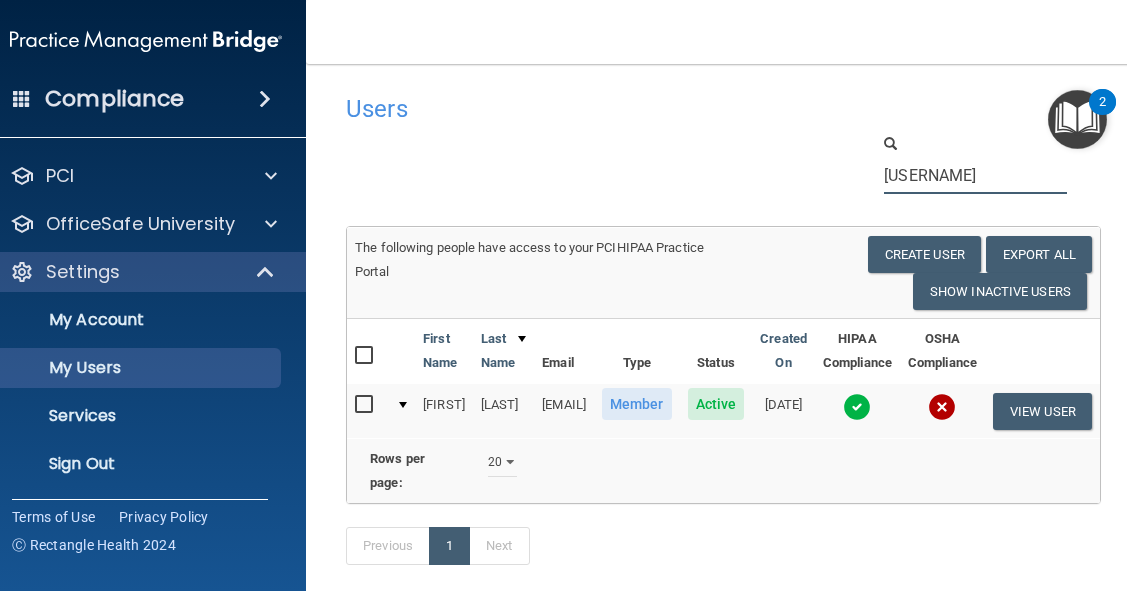 click on "[USERNAME]" at bounding box center (975, 175) 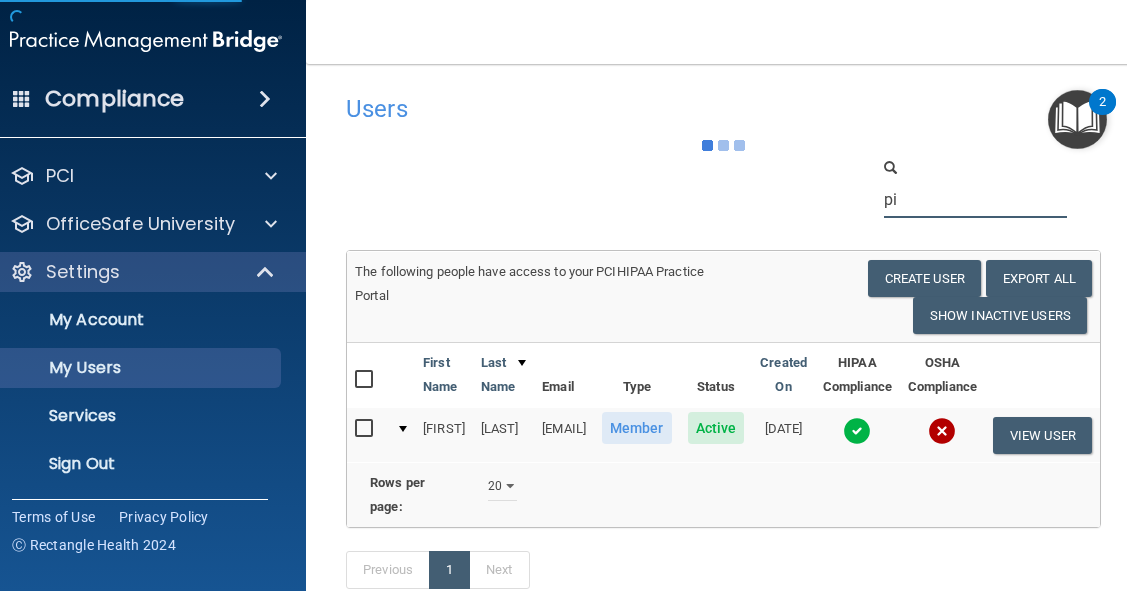 type on "p" 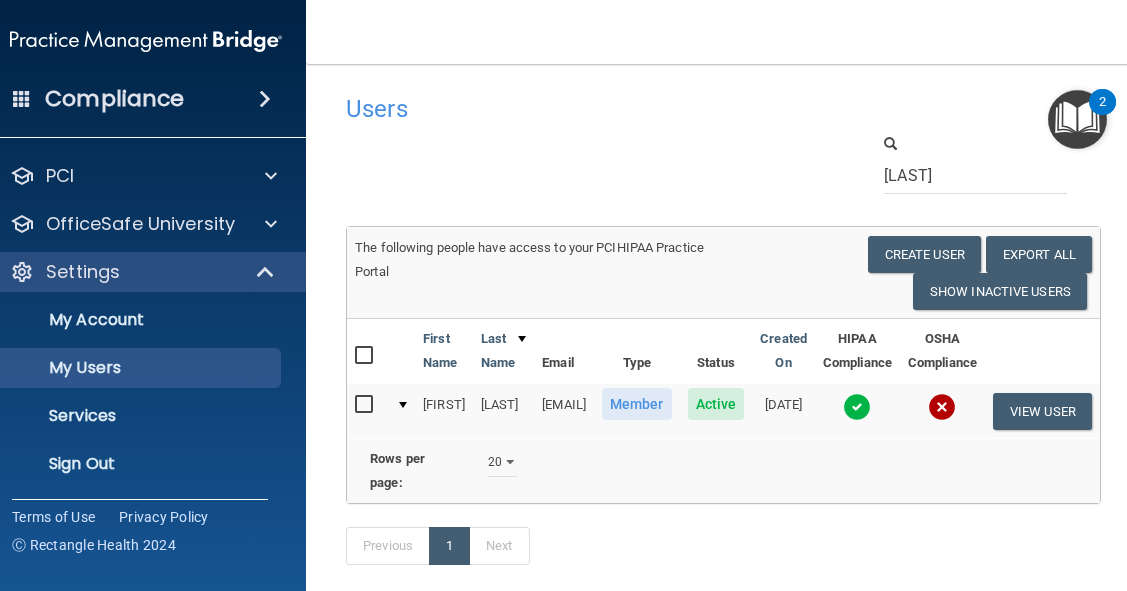 click at bounding box center [857, 411] 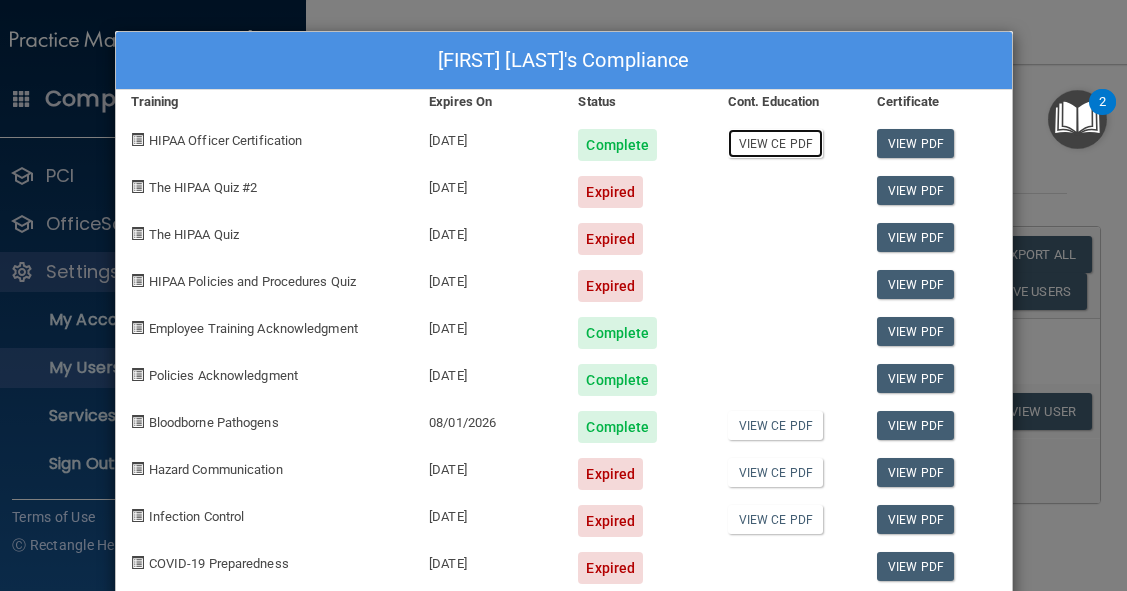 click on "View CE PDF" at bounding box center (775, 143) 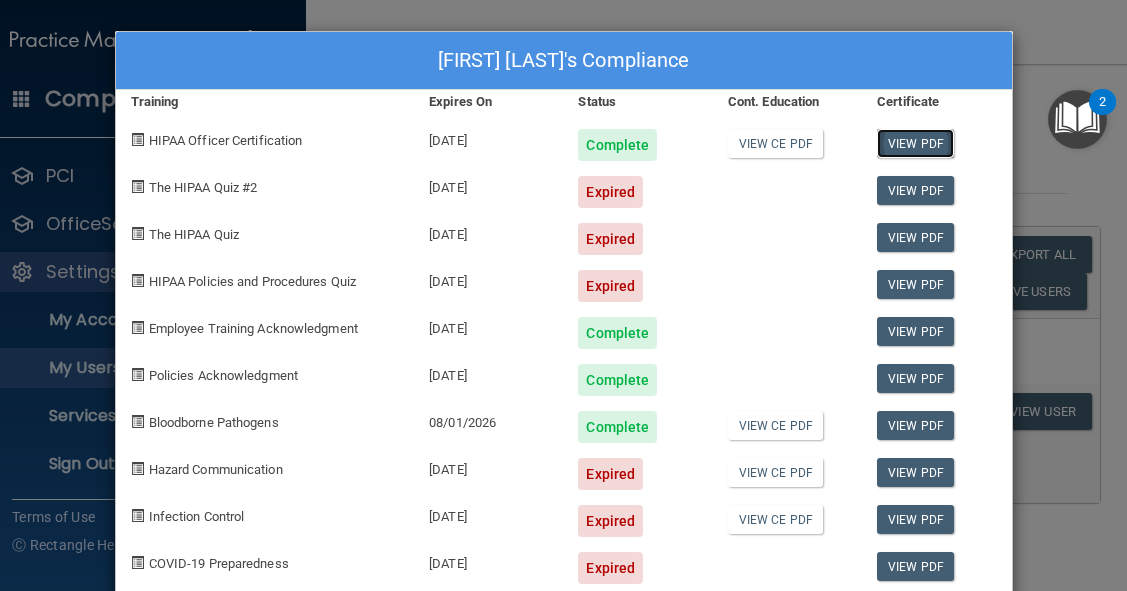 click on "View PDF" at bounding box center [915, 143] 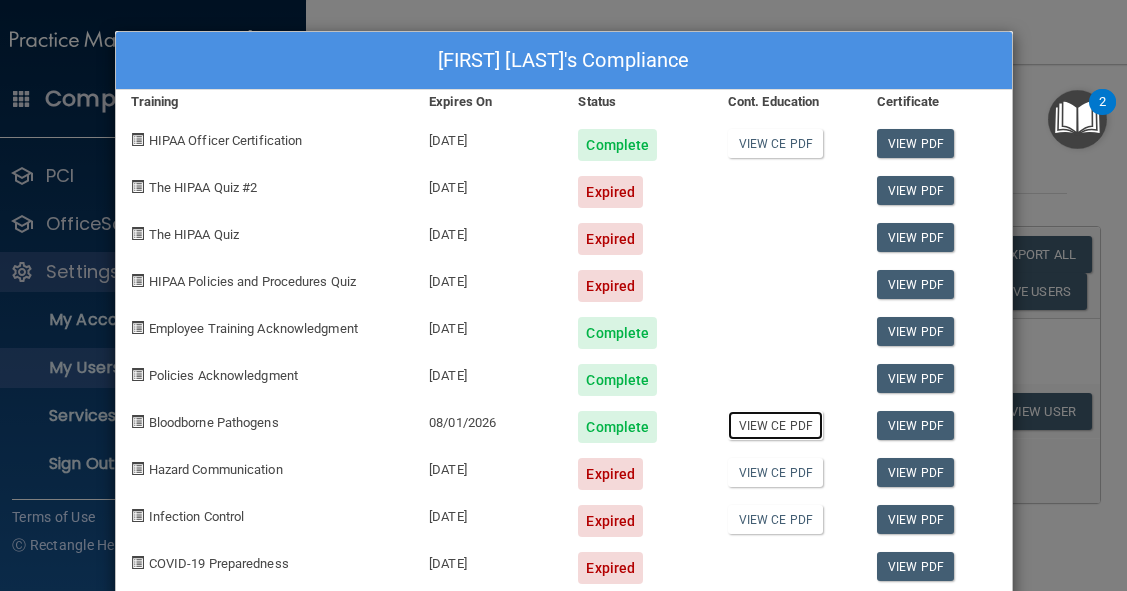 click on "View CE PDF" at bounding box center [775, 425] 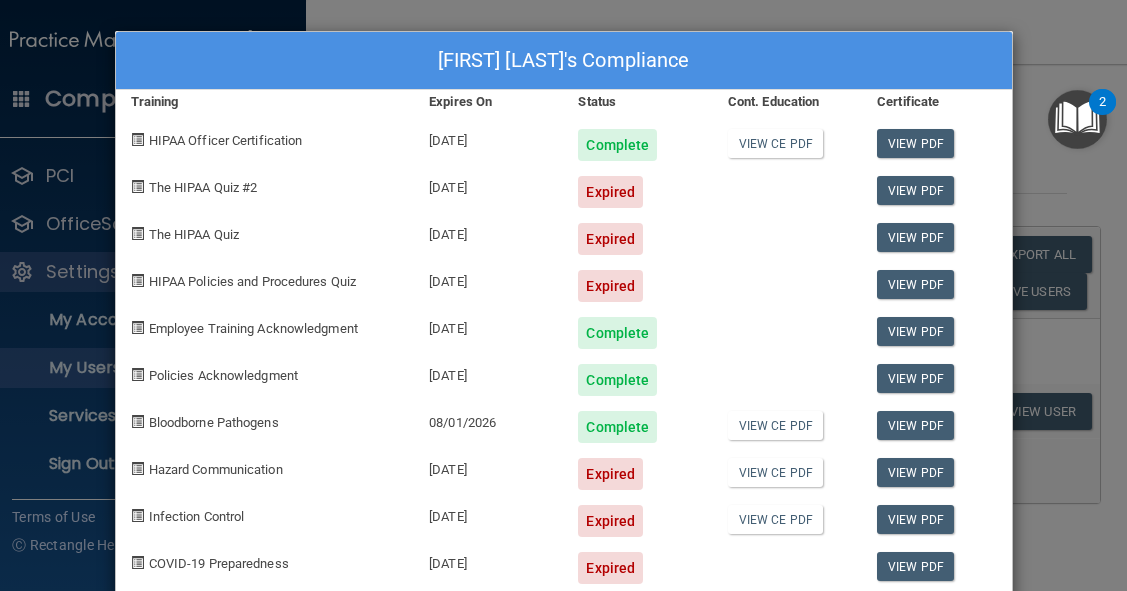 click at bounding box center (787, 372) 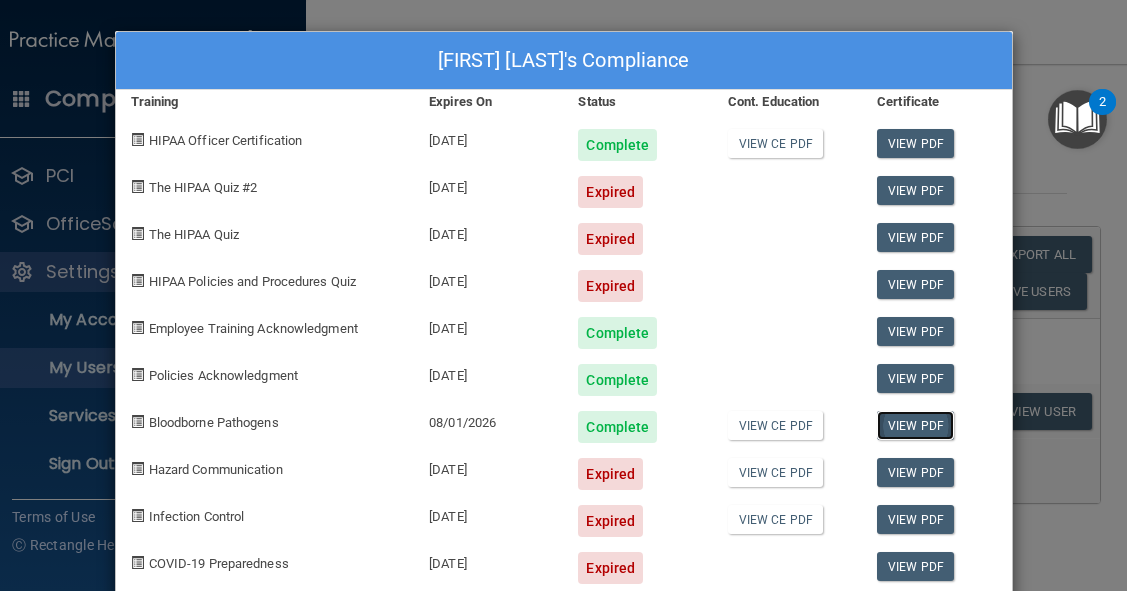 click on "View PDF" at bounding box center (915, 425) 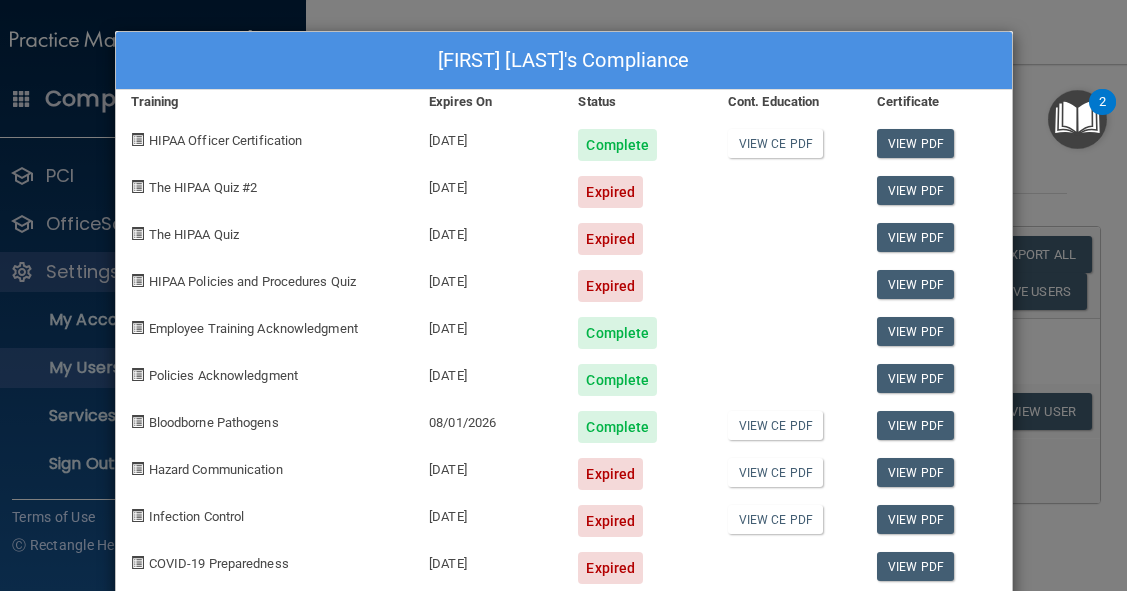 click on "[FIRST] [LAST]'s Compliance      Training   Expires On   Status   Cont. Education   Certificate         HIPAA Officer Certification      [DATE]       Complete        View CE PDF       View PDF         The HIPAA Quiz #2      [DATE]       Expired              View PDF         The HIPAA Quiz      [DATE]       Expired              View PDF         HIPAA Policies and Procedures Quiz      [DATE]       Expired              View PDF         Employee Training Acknowledgment      [DATE]       Complete              View PDF         Policies Acknowledgment      [DATE]       Complete              View PDF         Bloodborne Pathogens      [DATE]       Complete        View CE PDF       View PDF         Hazard Communication      [DATE]       Expired        View CE PDF       View PDF         Infection Control      [DATE]       Expired        View CE PDF       View PDF         COVID-19 Preparedness      [DATE]       Expired              View PDF" at bounding box center [563, 295] 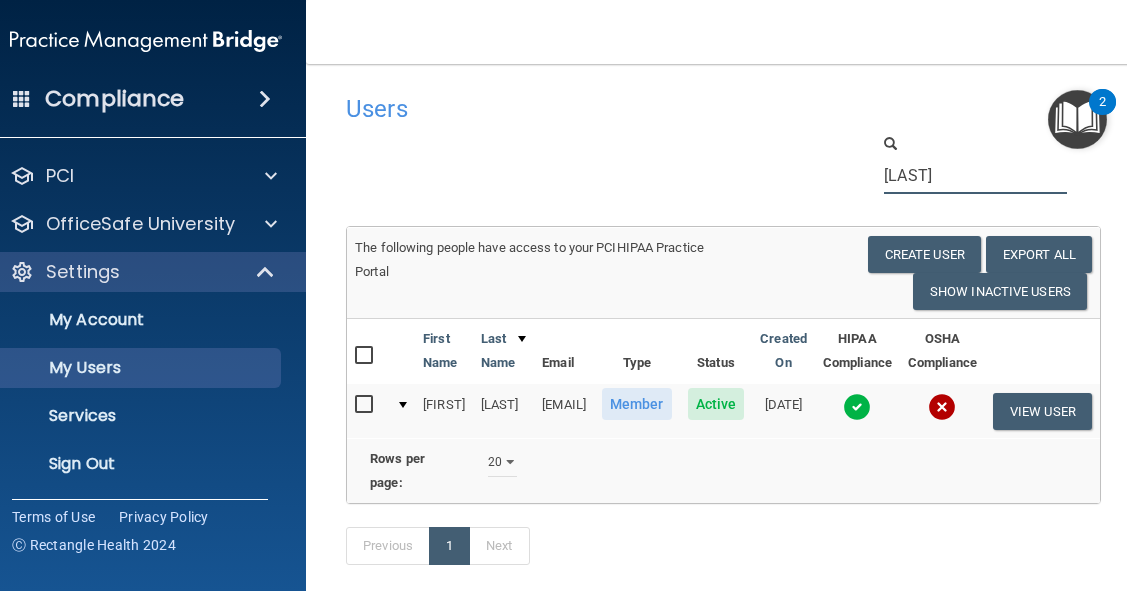 click on "[LAST]" at bounding box center [975, 175] 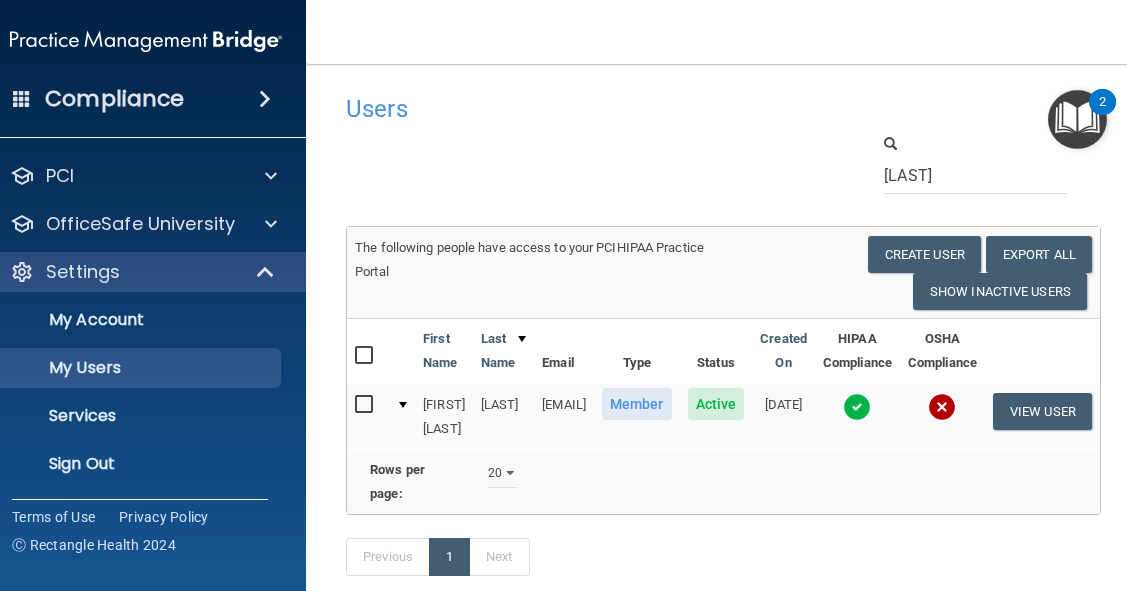 click at bounding box center [857, 407] 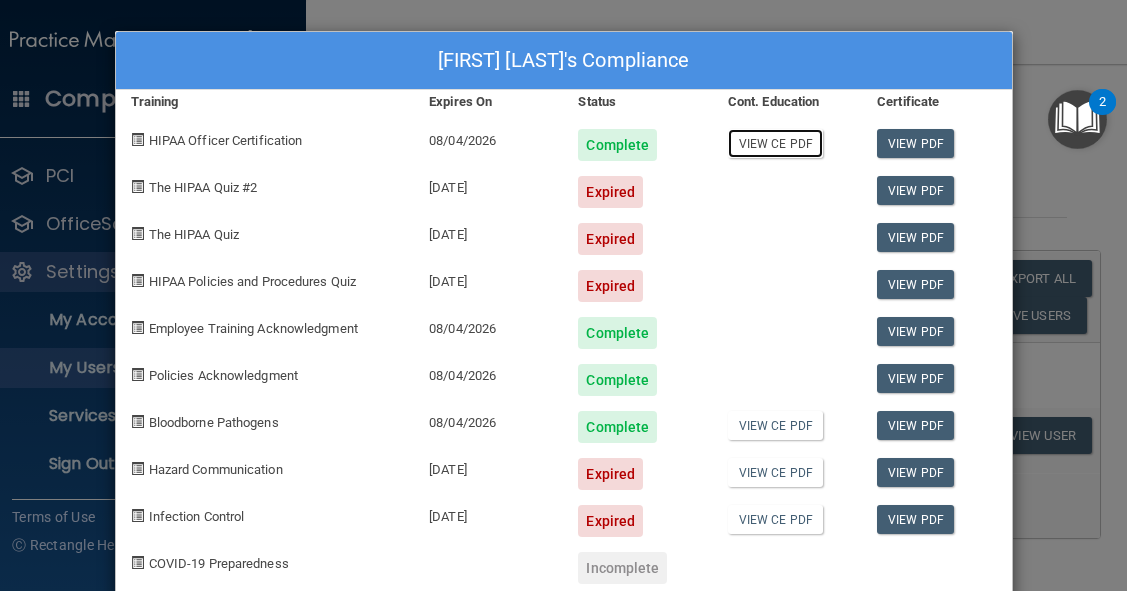 click on "View CE PDF" at bounding box center [775, 143] 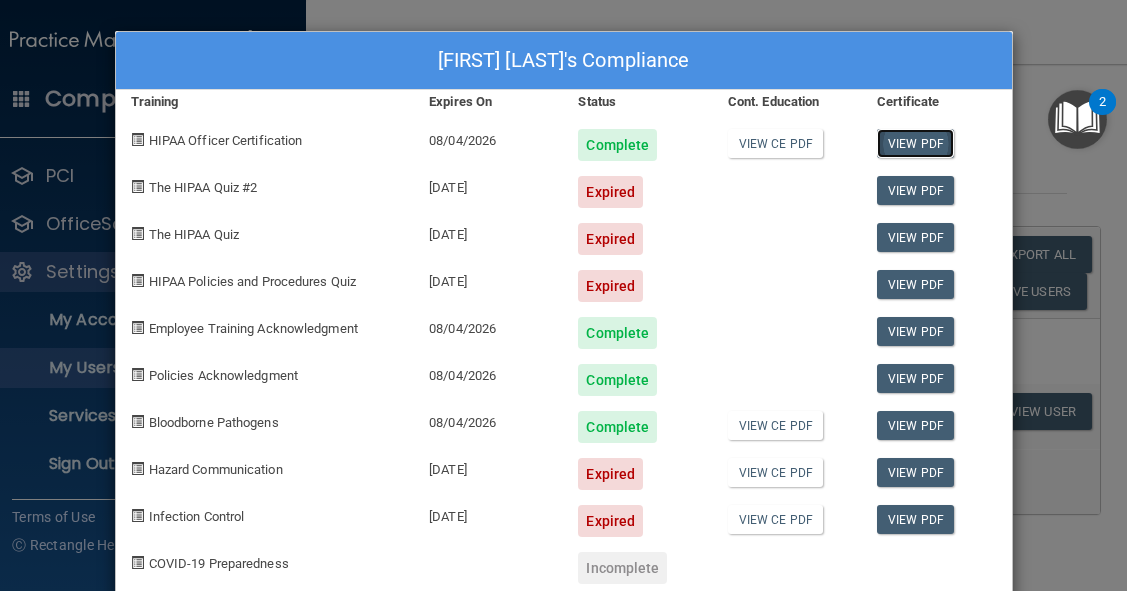 click on "View PDF" at bounding box center [915, 143] 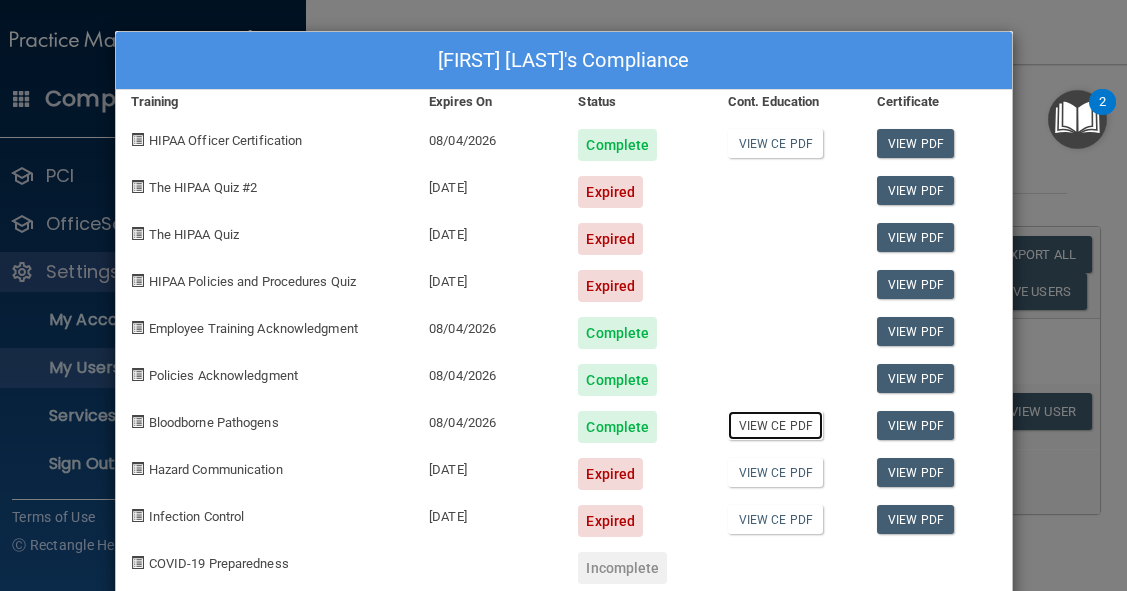 click on "View CE PDF" at bounding box center (775, 425) 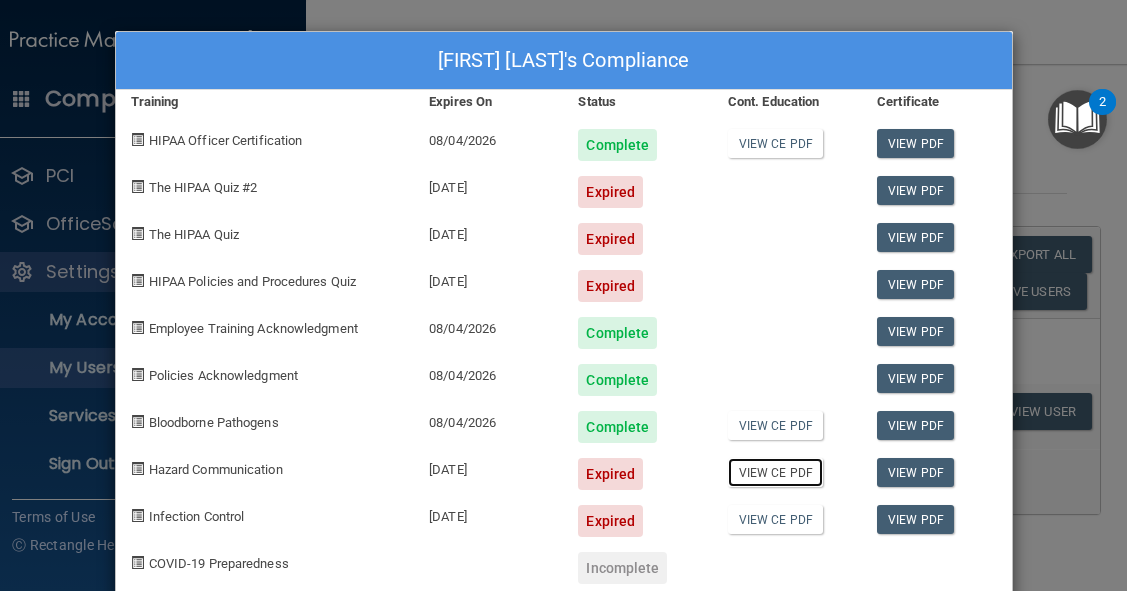 click on "View CE PDF" at bounding box center [775, 472] 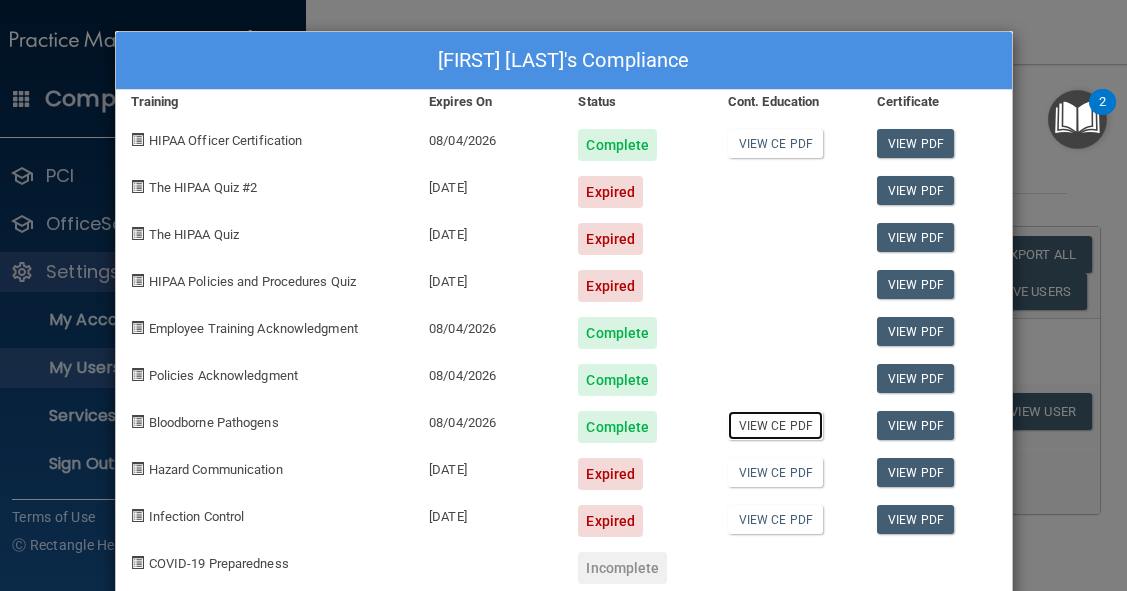 click on "View CE PDF" at bounding box center [775, 425] 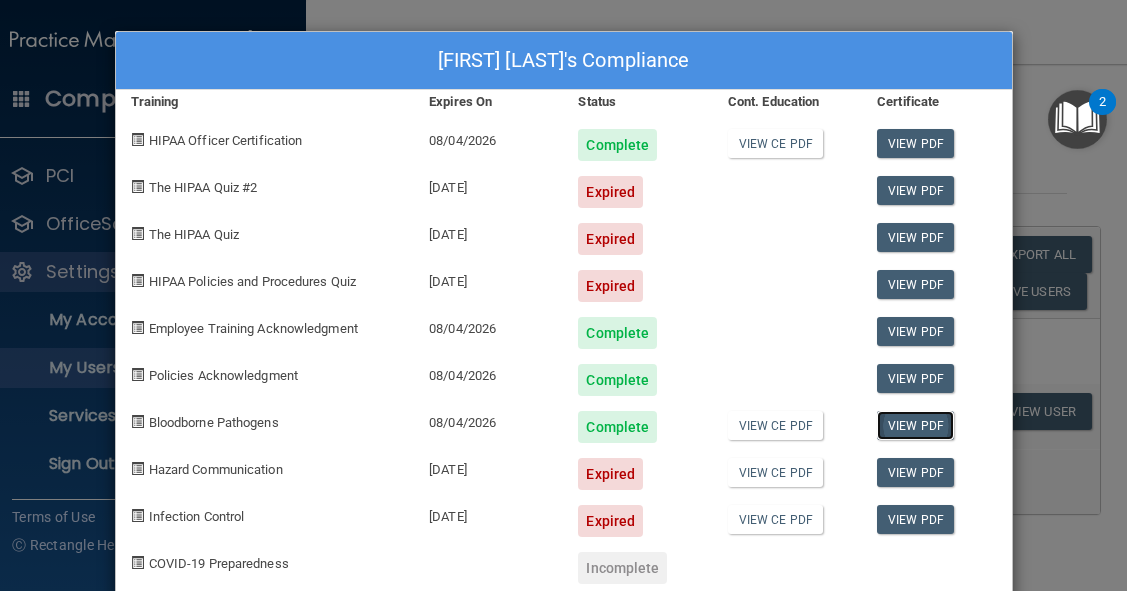 click on "View PDF" at bounding box center (915, 425) 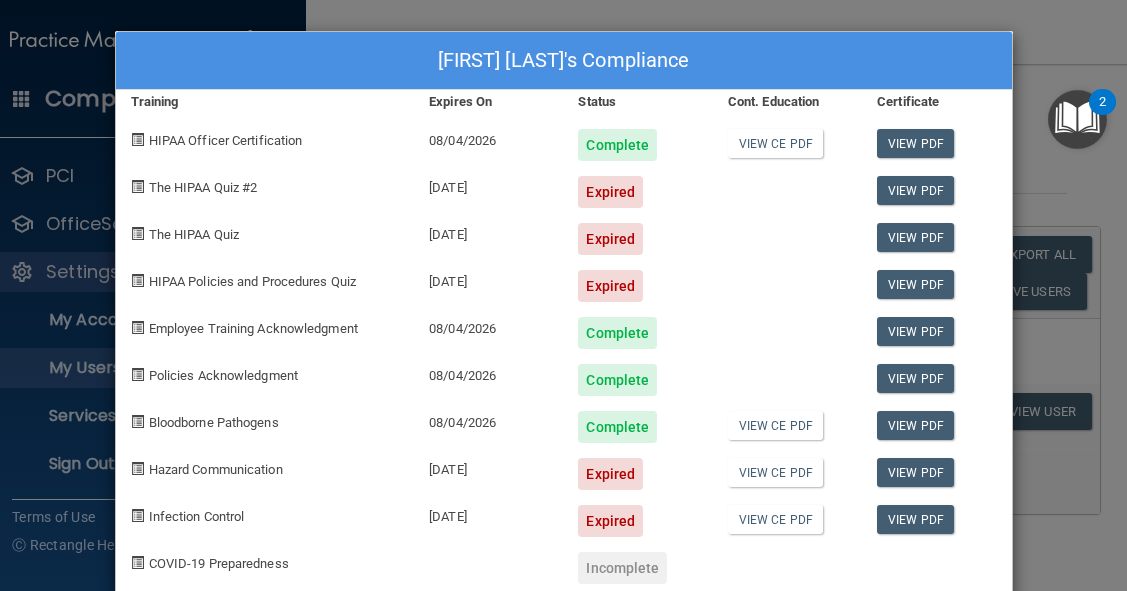 click on "[FIRST] [LAST]'s Compliance      Training   Expires On   Status   Cont. Education   Certificate         HIPAA Officer Certification      [DATE]       Complete        View CE PDF       View PDF         The HIPAA Quiz #2      [DATE]       Expired              View PDF         The HIPAA Quiz      [DATE]       Expired              View PDF         HIPAA Policies and Procedures Quiz      [DATE]       Expired              View PDF         Employee Training Acknowledgment      [DATE]       Complete              View PDF         Policies Acknowledgment      [DATE]       Complete              View PDF         Bloodborne Pathogens      [DATE]       Complete        View CE PDF       View PDF         Hazard Communication      [DATE]       Expired        View CE PDF       View PDF         Infection Control      [DATE]       Expired        View CE PDF       View PDF         COVID-19 Preparedness             Incomplete" at bounding box center [563, 295] 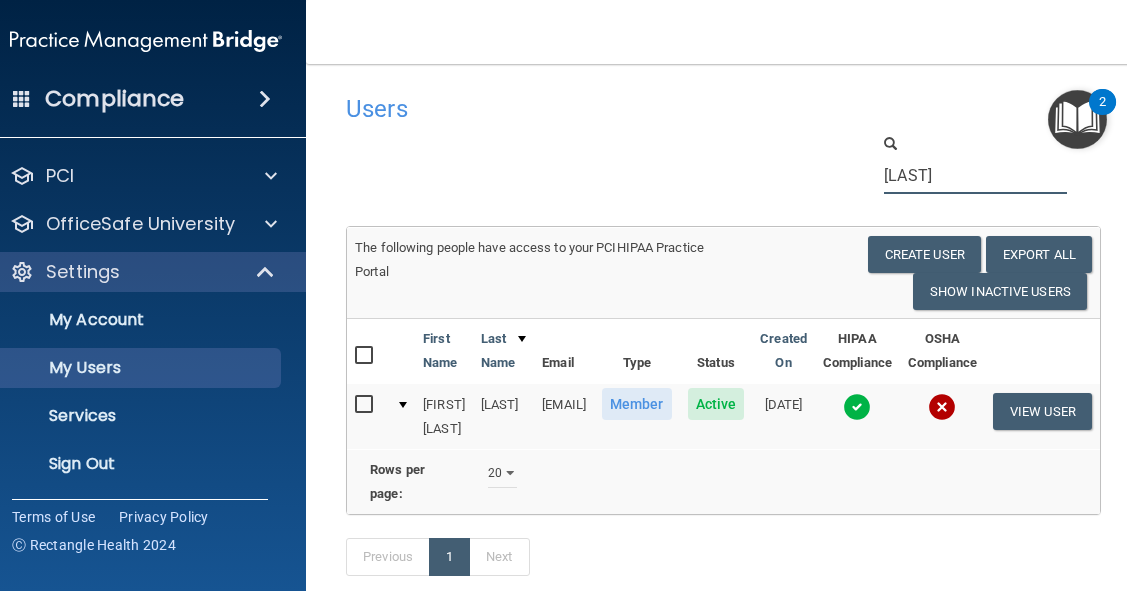 click on "[LAST]" at bounding box center [975, 175] 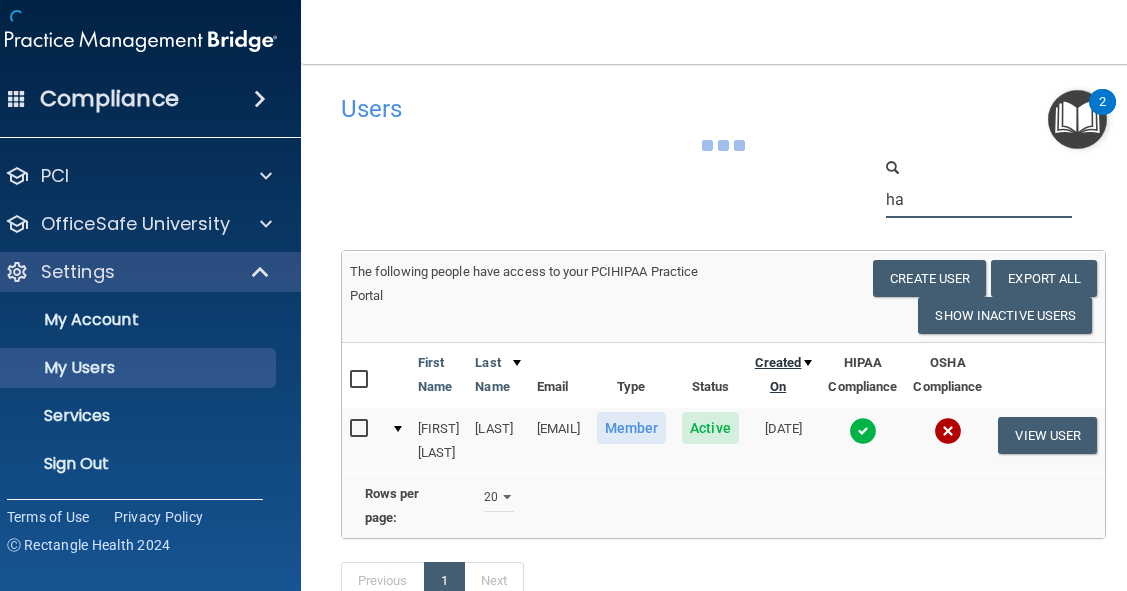 type on "h" 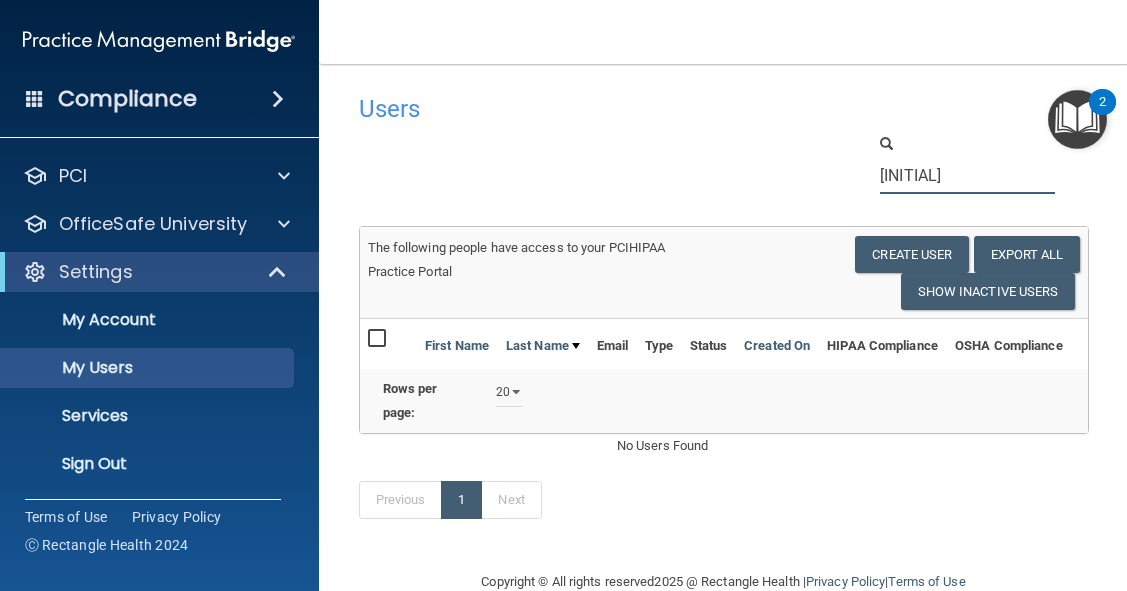 drag, startPoint x: 926, startPoint y: 176, endPoint x: 914, endPoint y: 188, distance: 16.970562 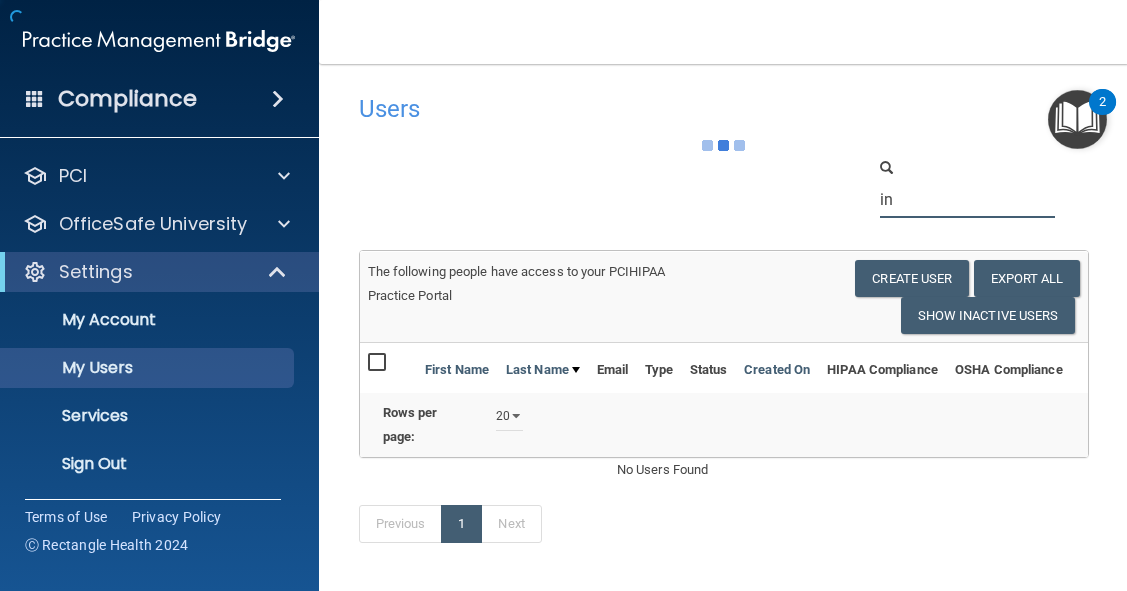 type on "i" 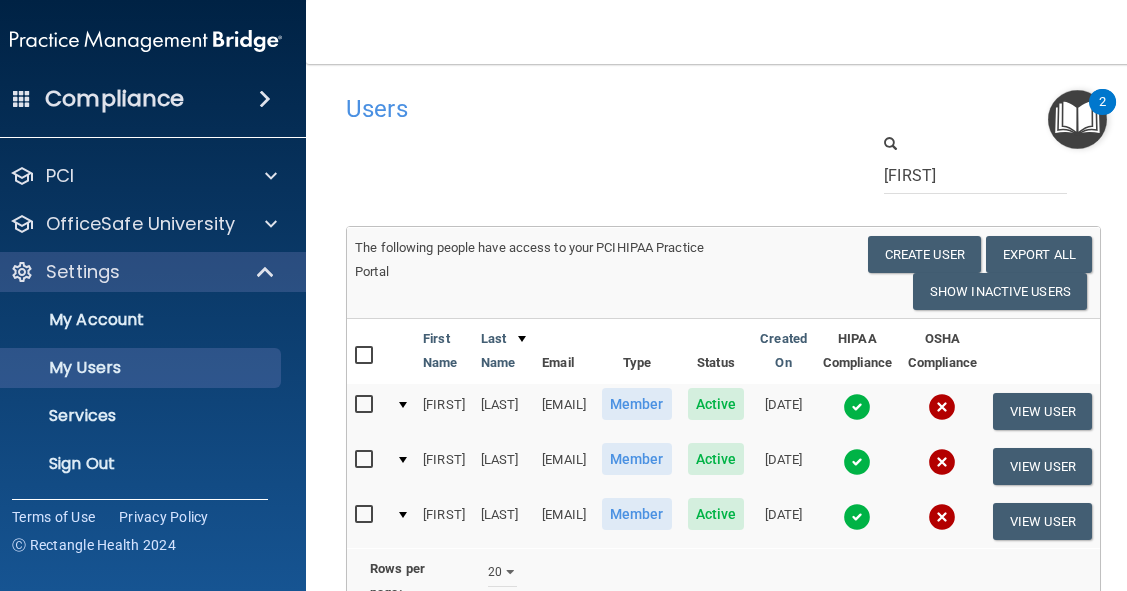 click at bounding box center [857, 407] 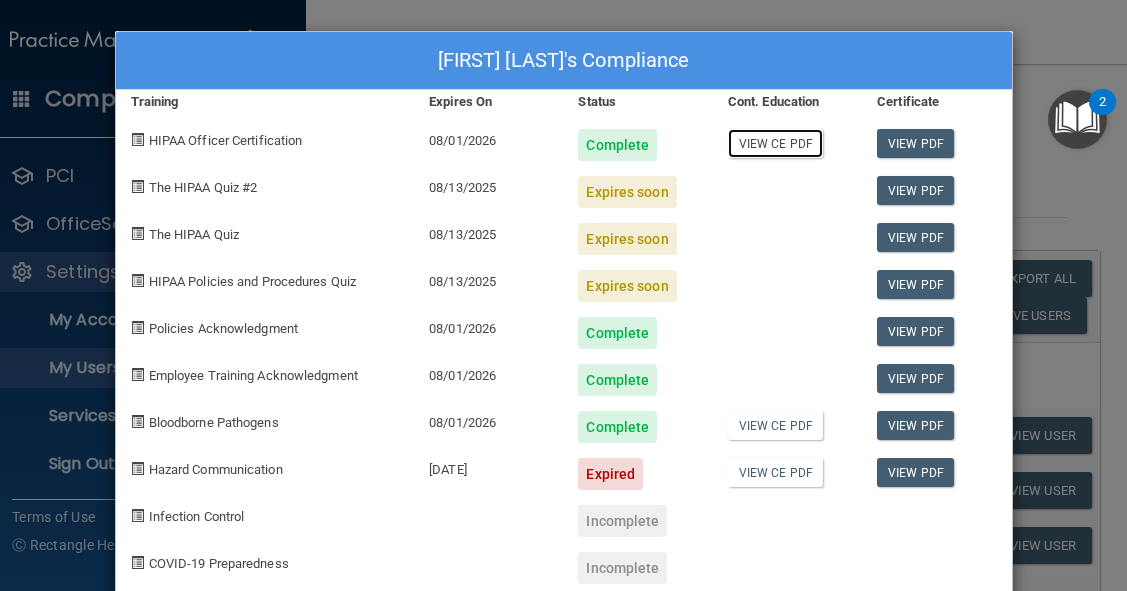 click on "View CE PDF" at bounding box center [775, 143] 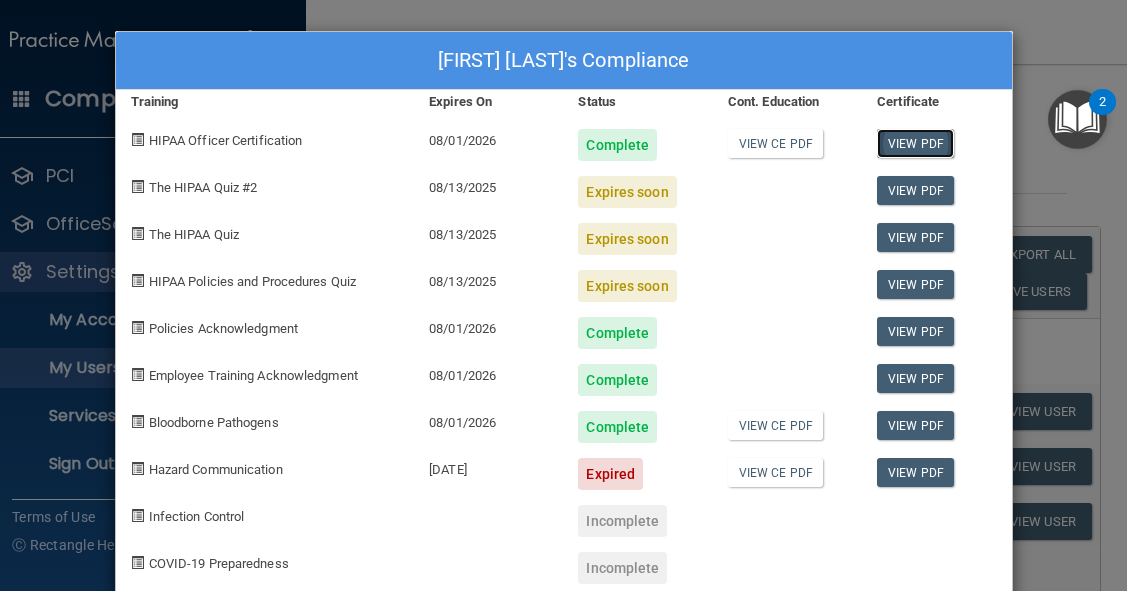 click on "View PDF" at bounding box center [915, 143] 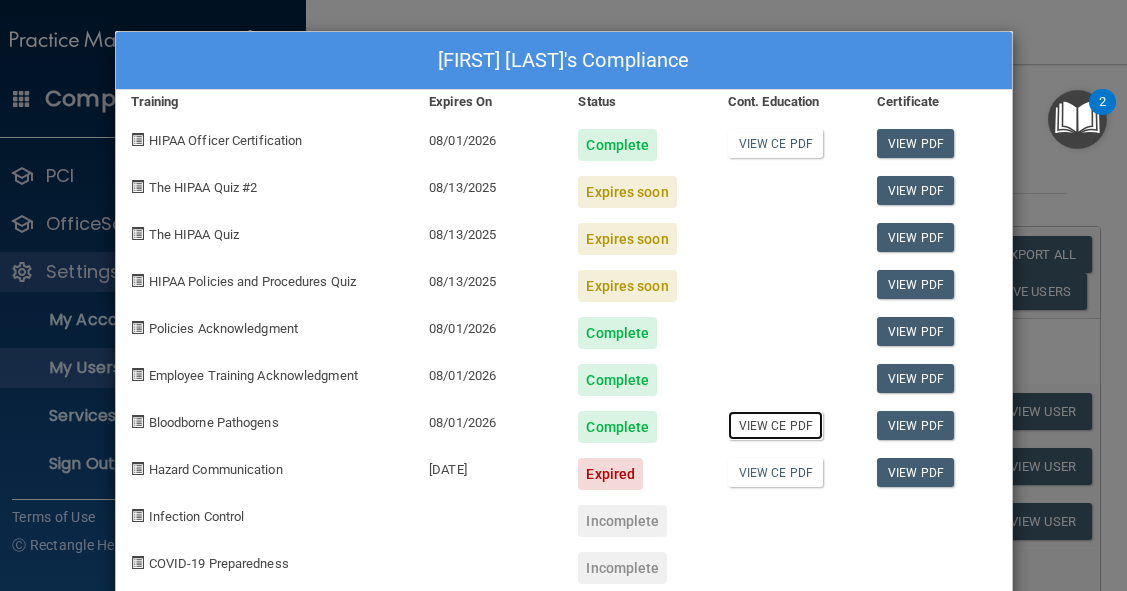 click on "View CE PDF" at bounding box center [775, 425] 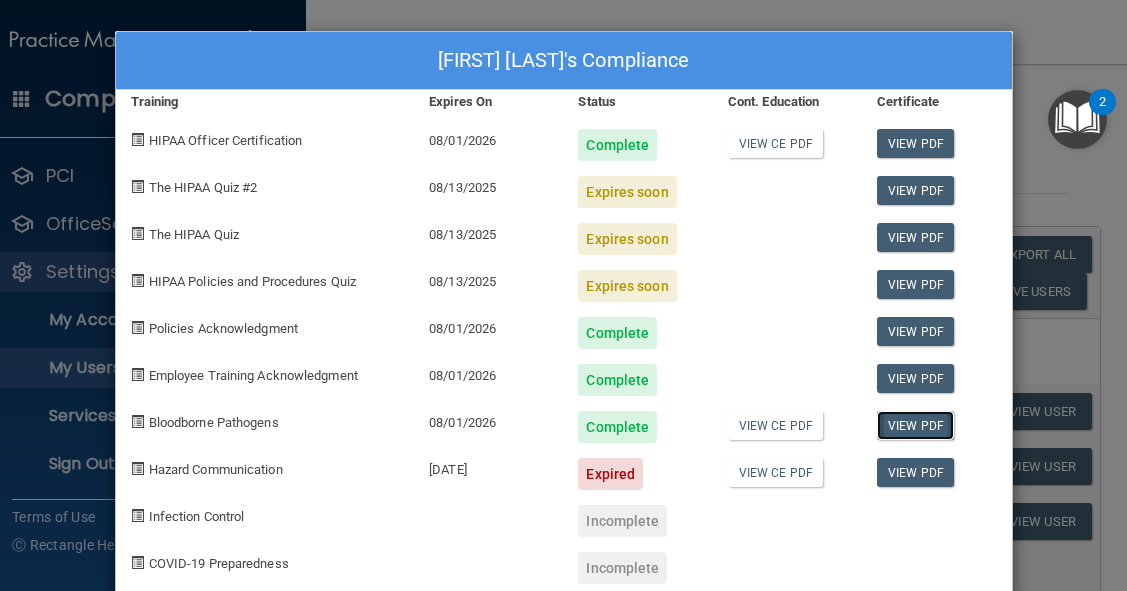 click on "View PDF" at bounding box center [915, 425] 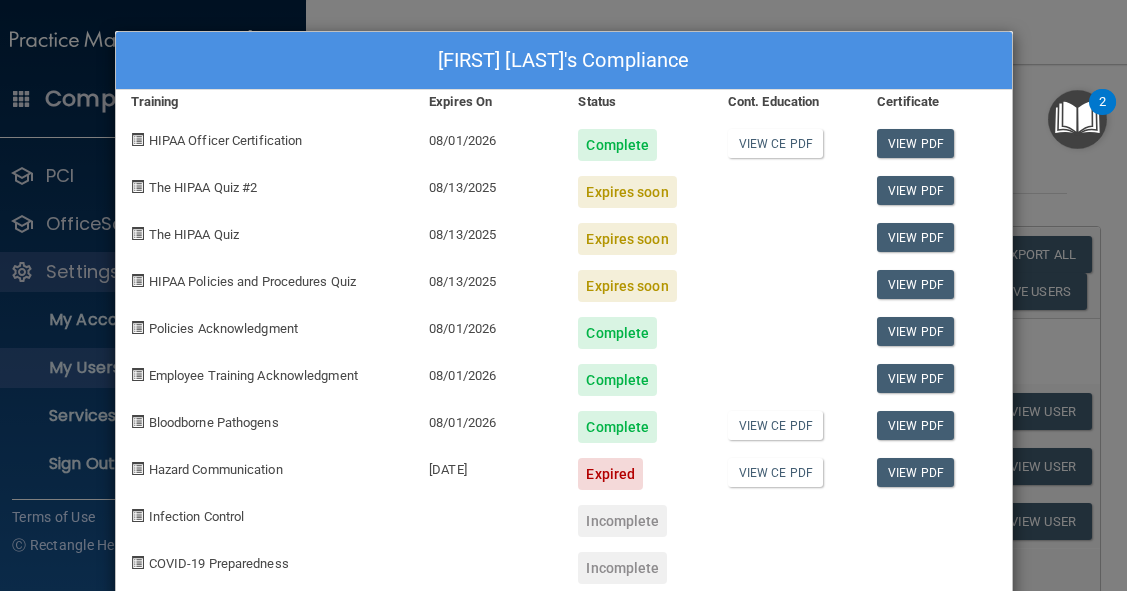 click on "[FIRST] [LAST]'s Compliance      Training   Expires On   Status   Cont. Education   Certificate         HIPAA Officer Certification      [DATE]       Complete        View CE PDF       View PDF         The HIPAA Quiz #2      [DATE]       Expires soon              View PDF         The HIPAA Quiz      [DATE]       Expires soon              View PDF         HIPAA Policies and Procedures Quiz      [DATE]       Expires soon              View PDF         Policies Acknowledgment      [DATE]       Complete              View PDF         Employee Training Acknowledgment      [DATE]       Complete              View PDF         Bloodborne Pathogens      [DATE]       Complete        View CE PDF       View PDF         Hazard Communication      [DATE]       Expired        View CE PDF       View PDF         Infection Control             Incomplete                      COVID-19 Preparedness             Incomplete" at bounding box center (563, 295) 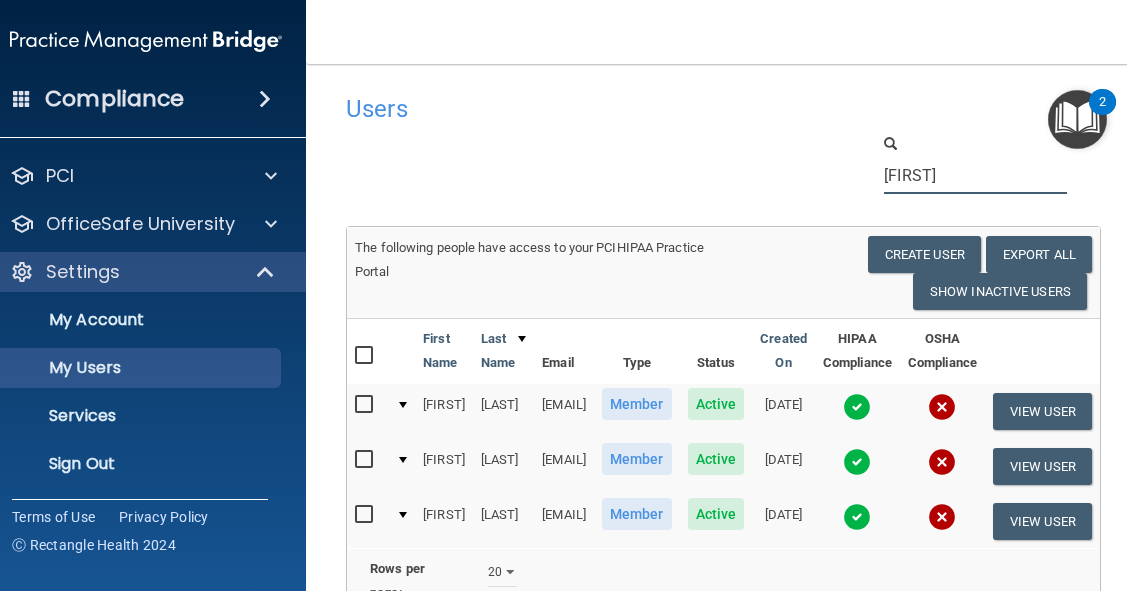 click on "[FIRST]" at bounding box center (975, 175) 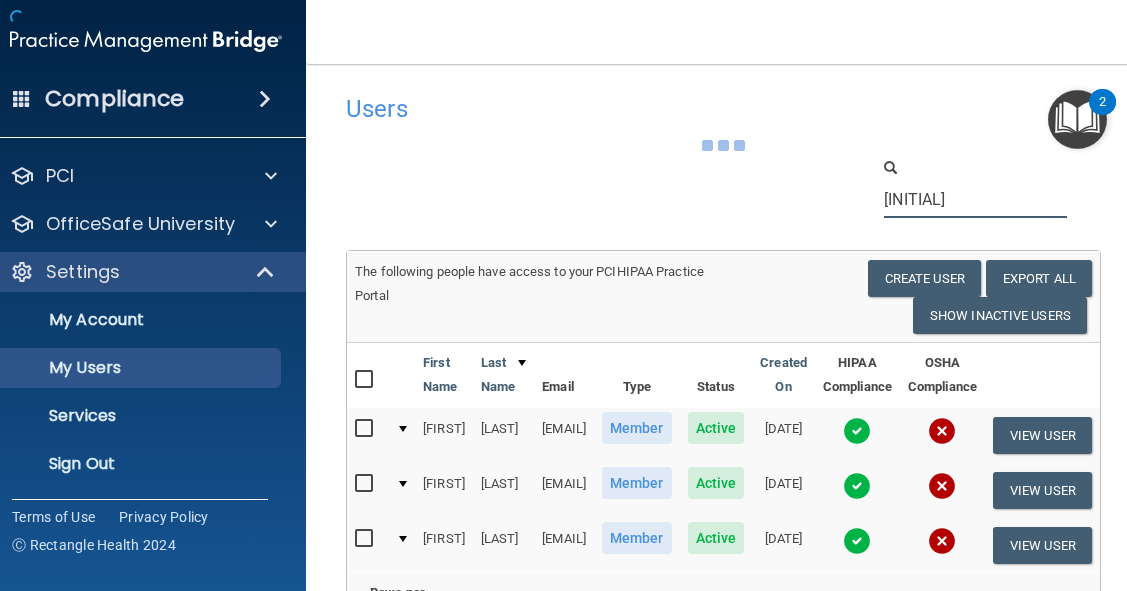 type on "l" 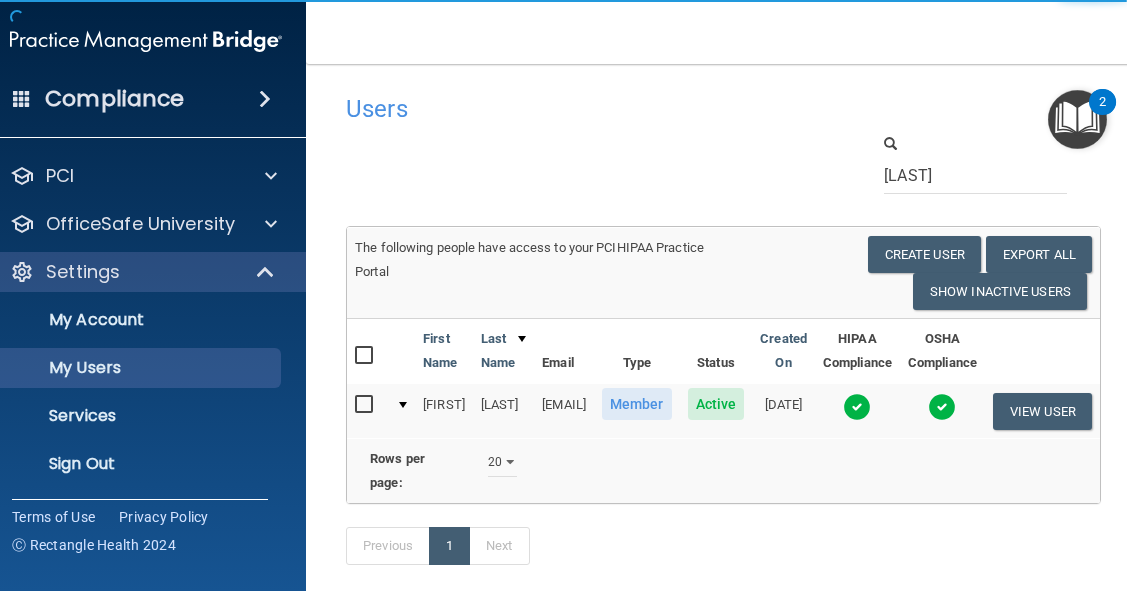 click at bounding box center [857, 407] 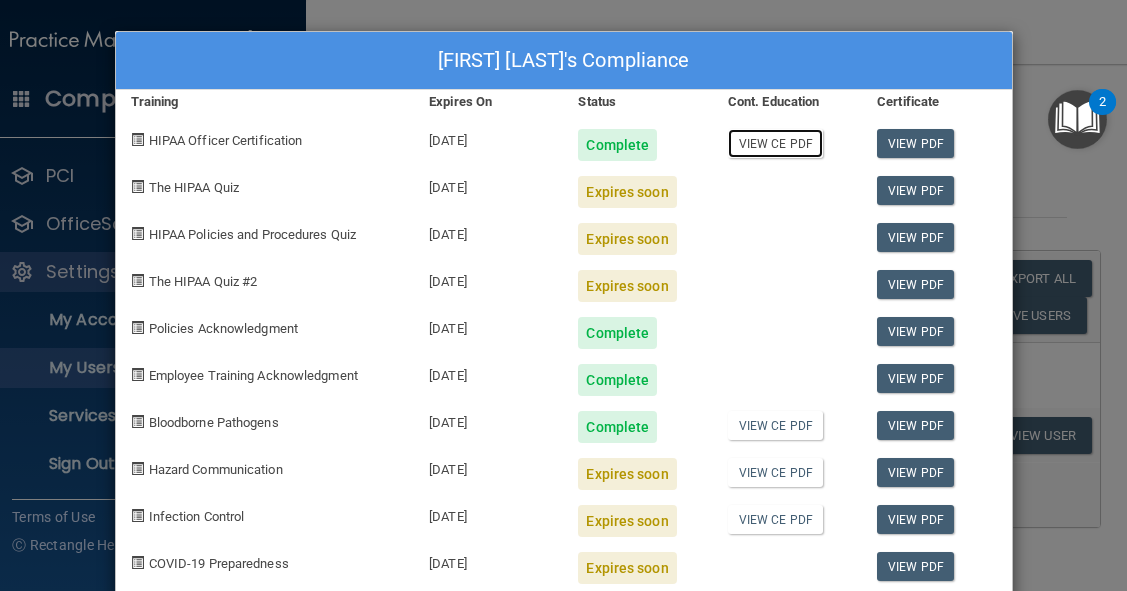 click on "View CE PDF" at bounding box center [775, 143] 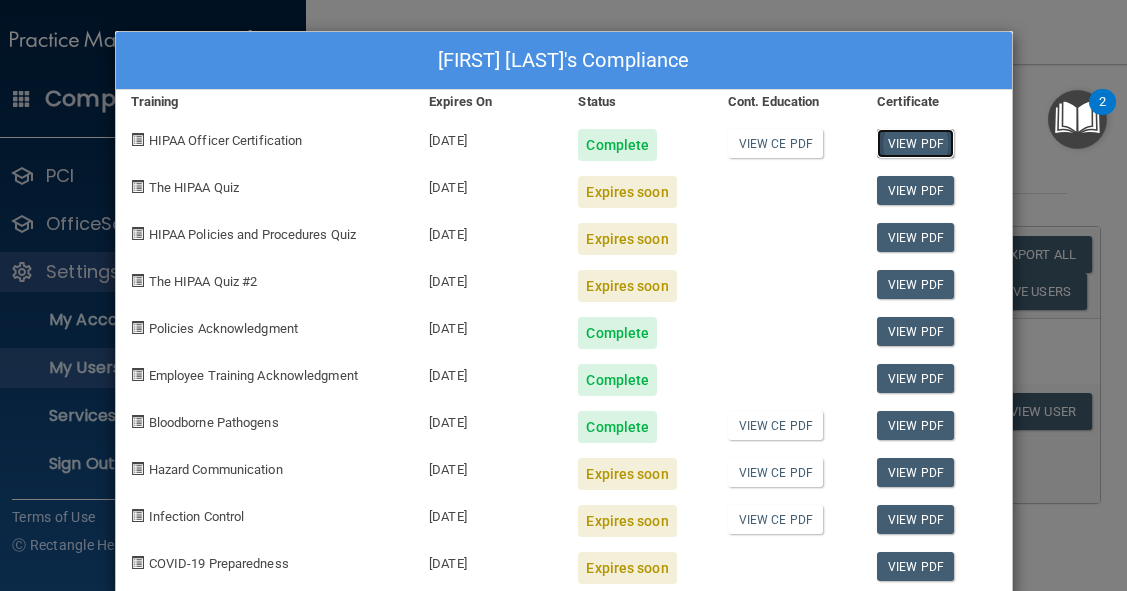 click on "View PDF" at bounding box center (915, 143) 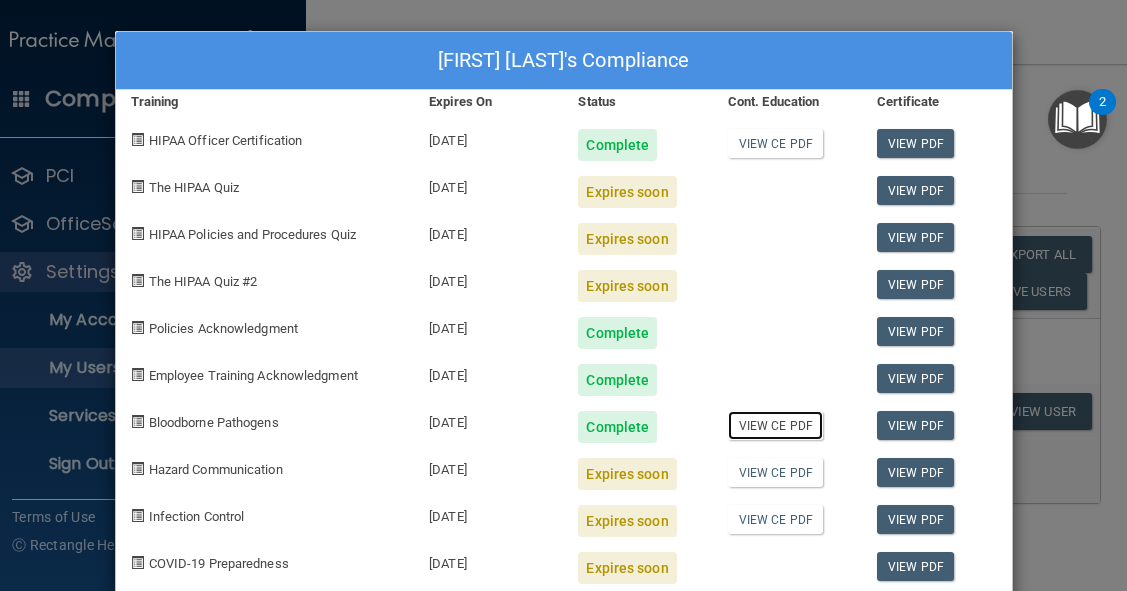 click on "View CE PDF" at bounding box center (775, 425) 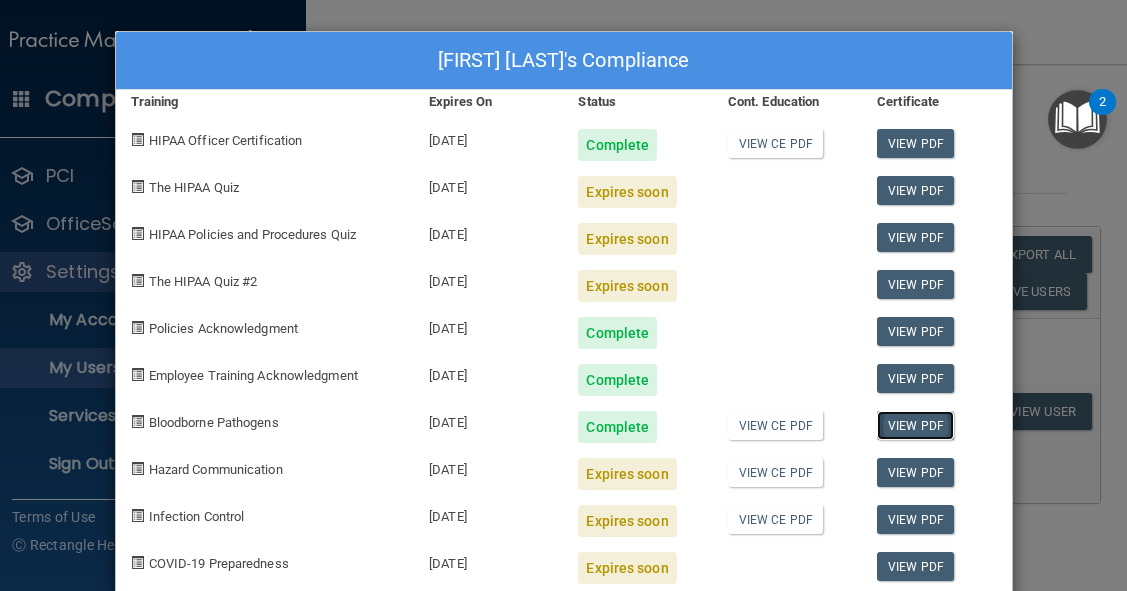 click on "View PDF" at bounding box center (915, 425) 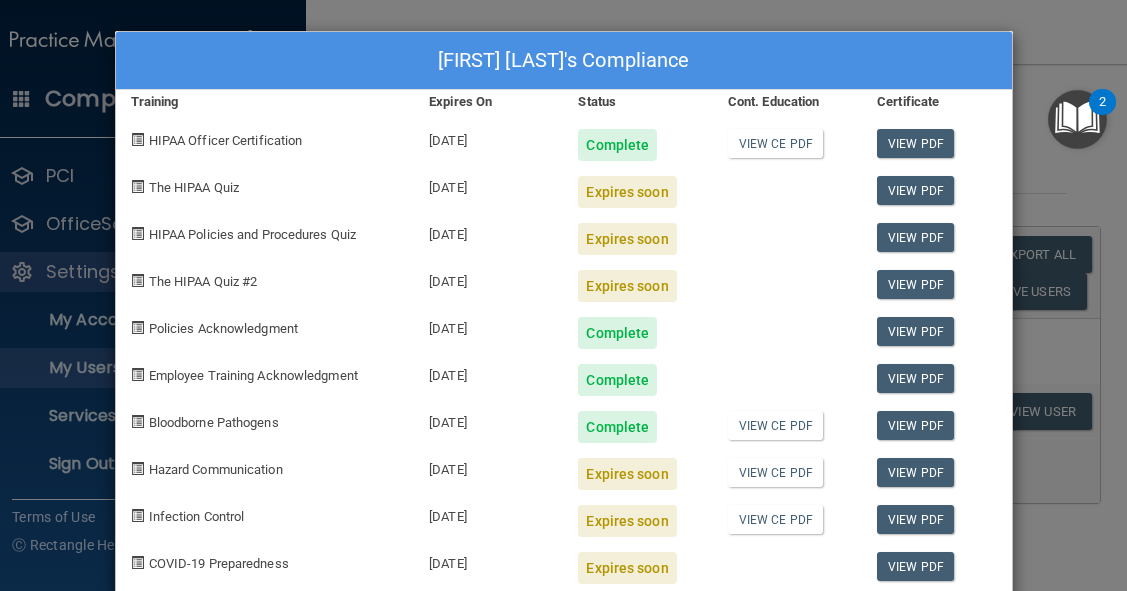 click on "[FIRST] [LAST]'s Compliance      Training   Expires On   Status   Cont. Education   Certificate         HIPAA Officer Certification      [DATE]       Complete        View CE PDF       View PDF         The HIPAA Quiz      [DATE]       Expires soon              View PDF         HIPAA Policies and Procedures Quiz      [DATE]       Expires soon              View PDF         The HIPAA Quiz #2      [DATE]       Expires soon              View PDF         Policies Acknowledgment      [DATE]       Complete              View PDF         Employee Training Acknowledgment      [DATE]       Complete              View PDF         Bloodborne Pathogens      [DATE]       Complete        View CE PDF       View PDF         Hazard Communication      [DATE]       Expires soon        View CE PDF       View PDF         Infection Control      [DATE]       Expires soon        View CE PDF       View PDF         COVID-19 Preparedness      [DATE]       Expires soon              View PDF" at bounding box center (563, 295) 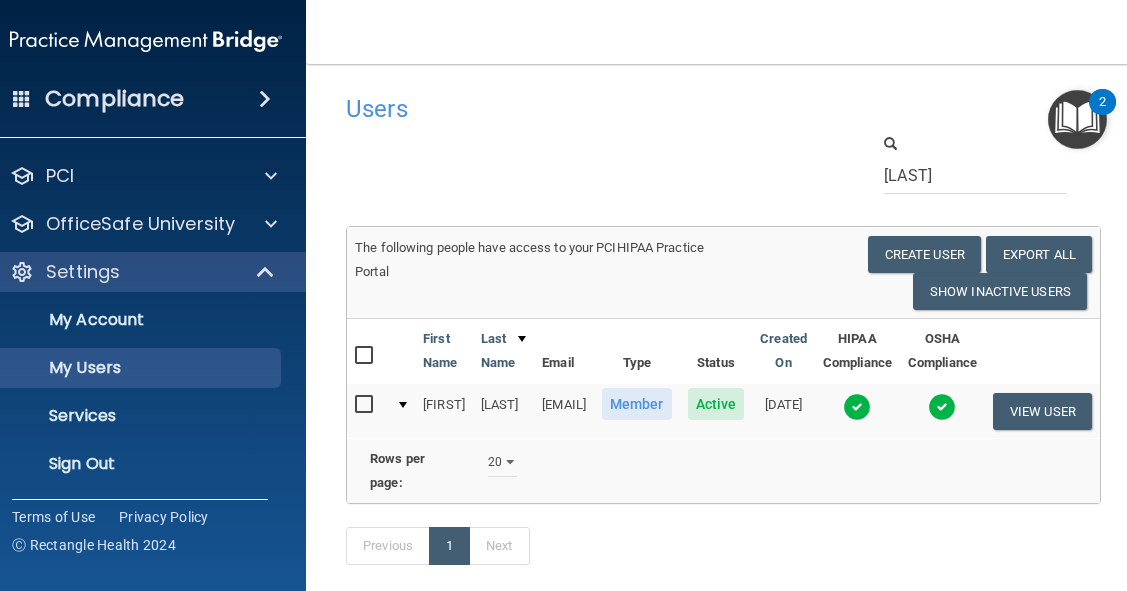 click on "[LAST]" at bounding box center (985, 163) 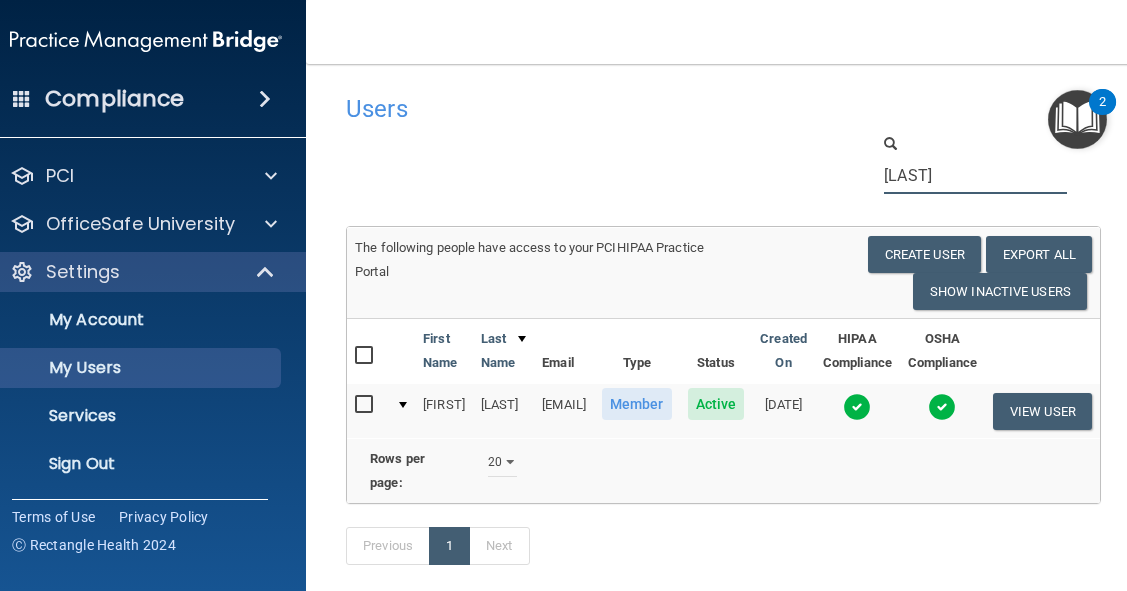 click on "[LAST]" at bounding box center (975, 175) 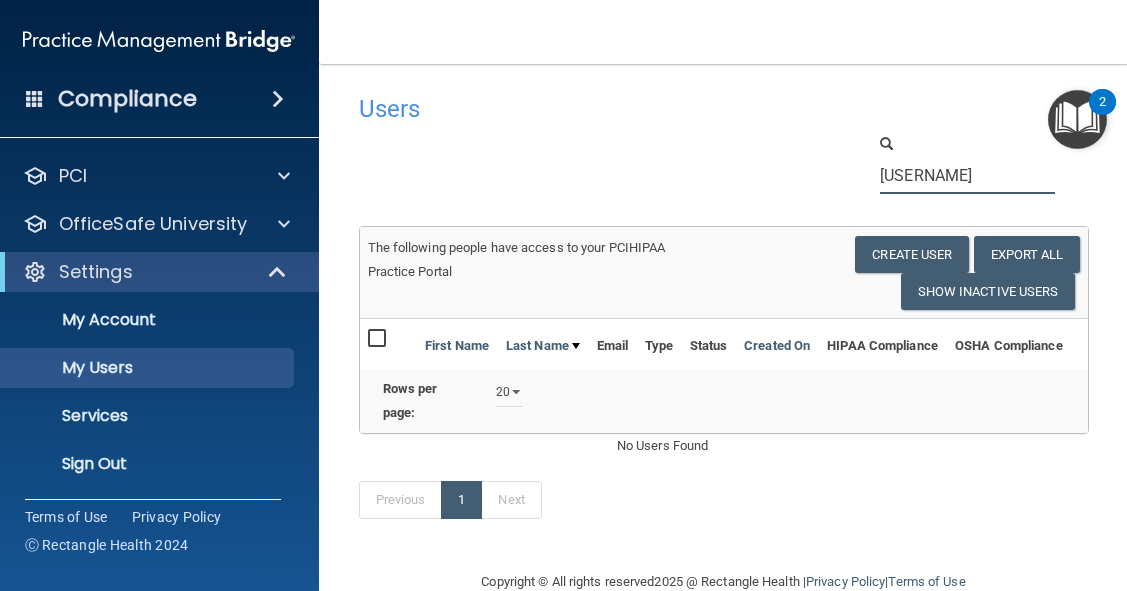 click on "[USERNAME]" at bounding box center [967, 175] 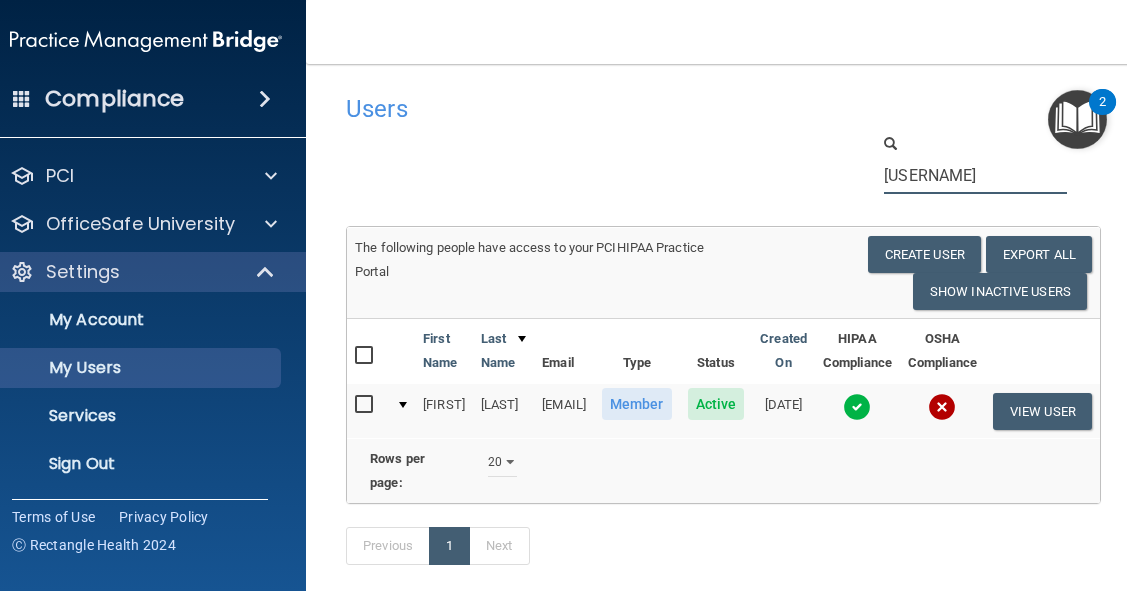 type on "[USERNAME]" 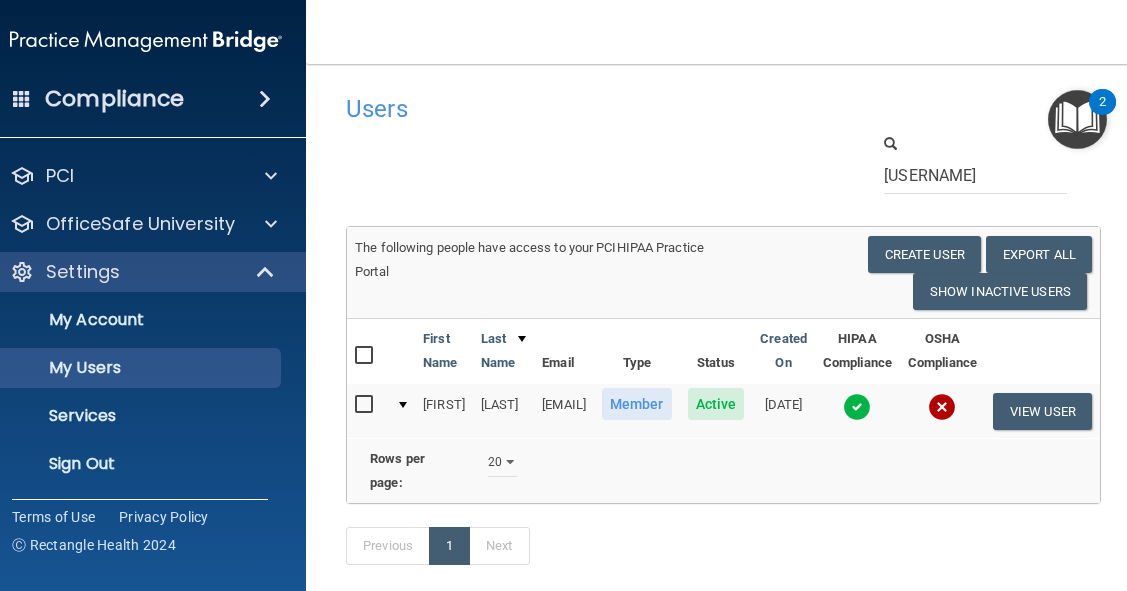 click at bounding box center [857, 407] 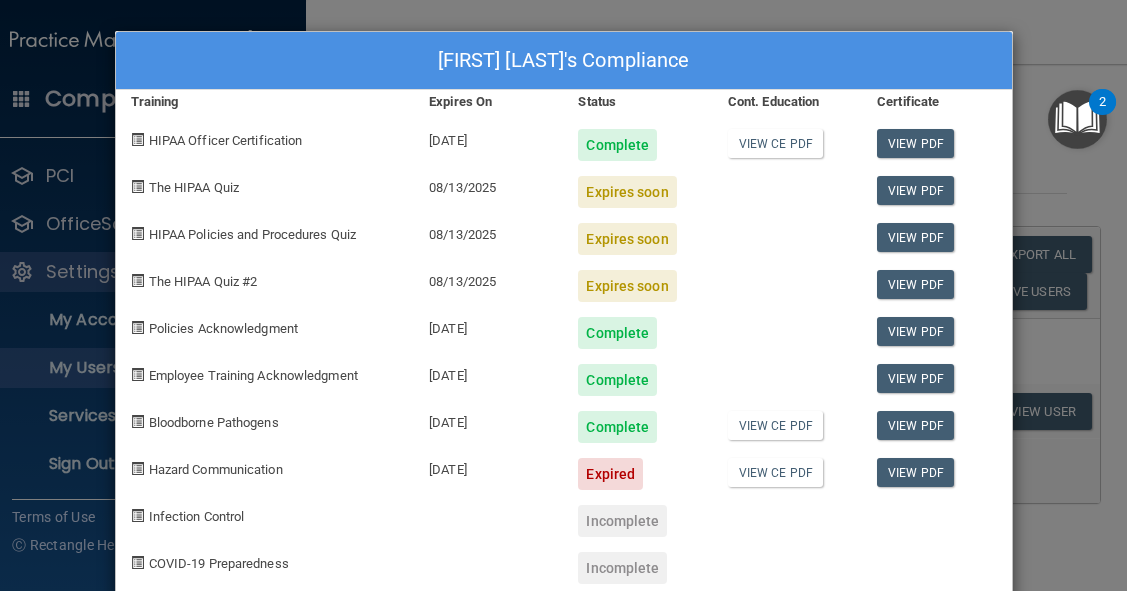 click on "[FIRST] [LAST]'s Compliance      Training   Expires On   Status   Cont. Education   Certificate         HIPAA Officer Certification      [DATE]       Complete        View CE PDF       View PDF         The HIPAA Quiz      [DATE]       Expires soon              View PDF         HIPAA Policies and Procedures Quiz      [DATE]       Expires soon              View PDF         The HIPAA Quiz #2      [DATE]       Expires soon              View PDF         Policies Acknowledgment      [DATE]       Complete              View PDF         Employee Training Acknowledgment      [DATE]       Complete              View PDF         Bloodborne Pathogens      [DATE]       Complete        View CE PDF       View PDF         Hazard Communication      [DATE]       Expired        View CE PDF       View PDF         Infection Control             Incomplete                      COVID-19 Preparedness             Incomplete" at bounding box center (563, 295) 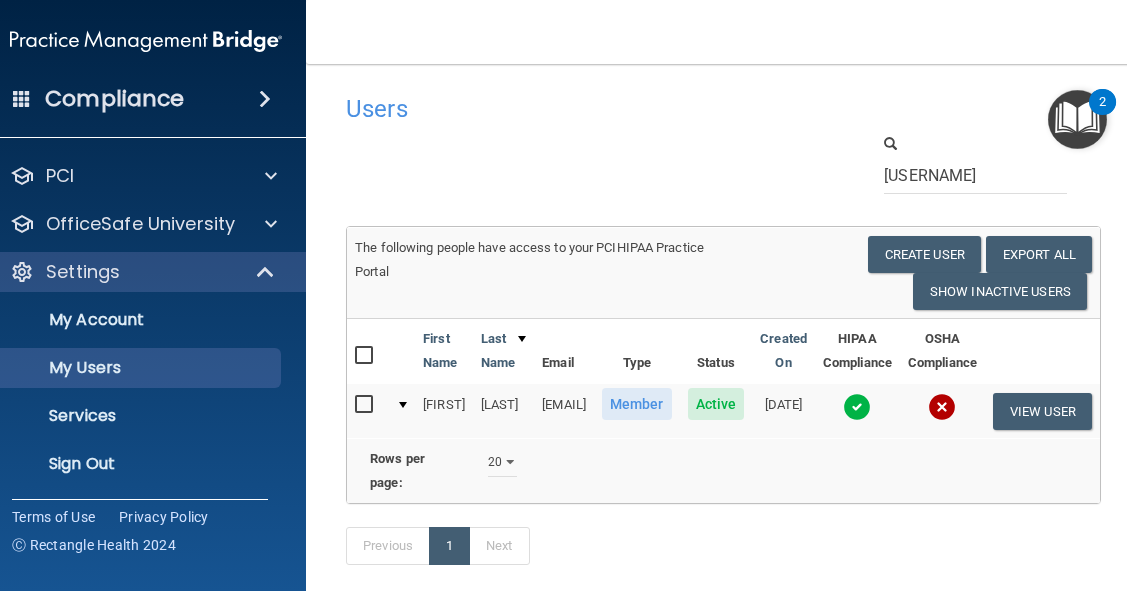 click at bounding box center [857, 407] 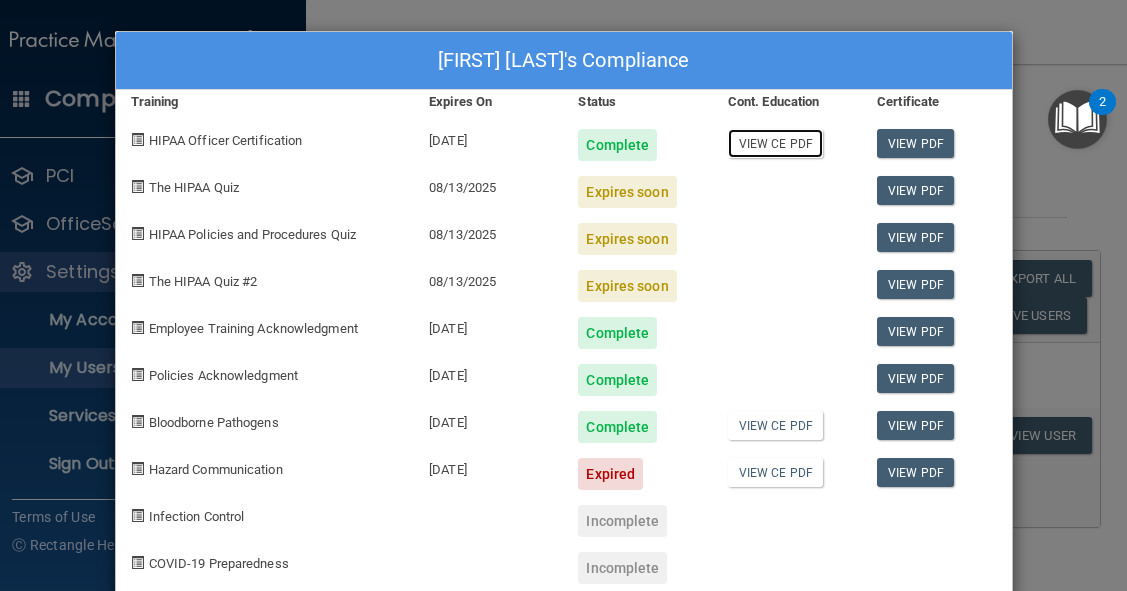 click on "View CE PDF" at bounding box center (775, 143) 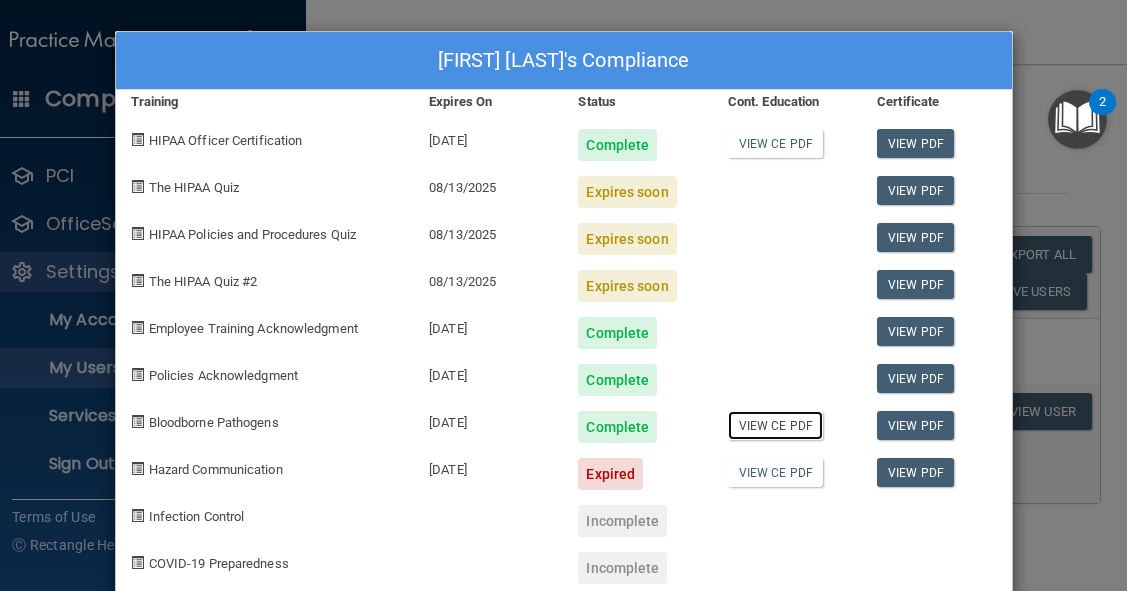 click on "View CE PDF" at bounding box center (775, 425) 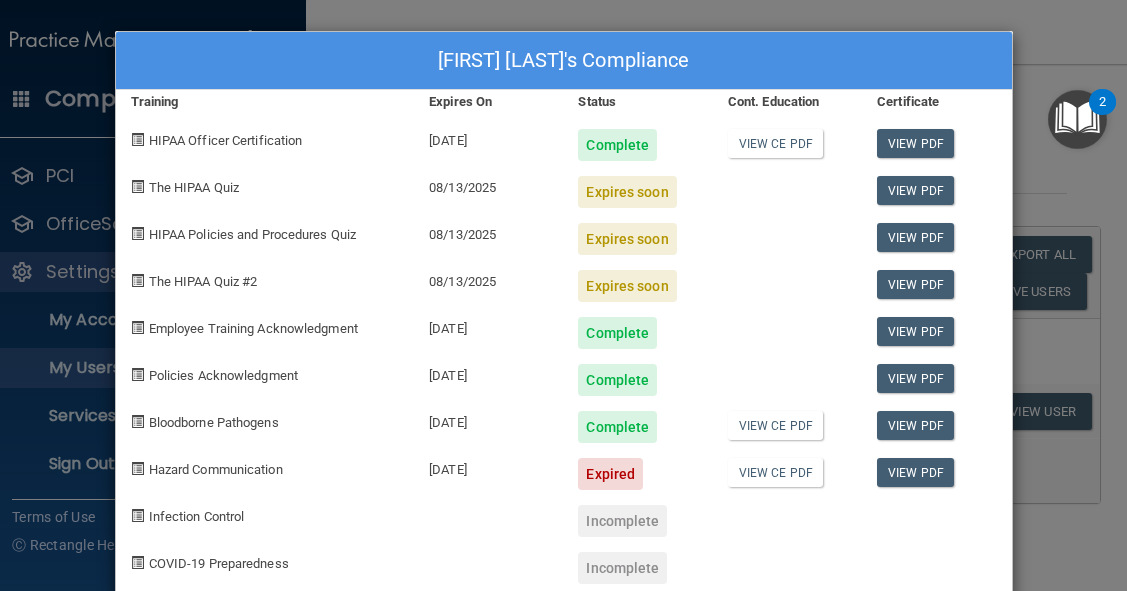 click on "[FIRST] [LAST]'s Compliance      Training   Expires On   Status   Cont. Education   Certificate         HIPAA Officer Certification      [DATE]       Complete        View CE PDF       View PDF         The HIPAA Quiz      [DATE]       Expires soon              View PDF         HIPAA Policies and Procedures Quiz      [DATE]       Expires soon              View PDF         The HIPAA Quiz #2      [DATE]       Expires soon              View PDF         Employee Training Acknowledgment      [DATE]       Complete              View PDF         Policies Acknowledgment      [DATE]       Complete              View PDF         Bloodborne Pathogens      [DATE]       Complete        View CE PDF       View PDF         Hazard Communication      [DATE]       Expired        View CE PDF       View PDF         Infection Control             Incomplete                      COVID-19 Preparedness             Incomplete" at bounding box center (563, 295) 